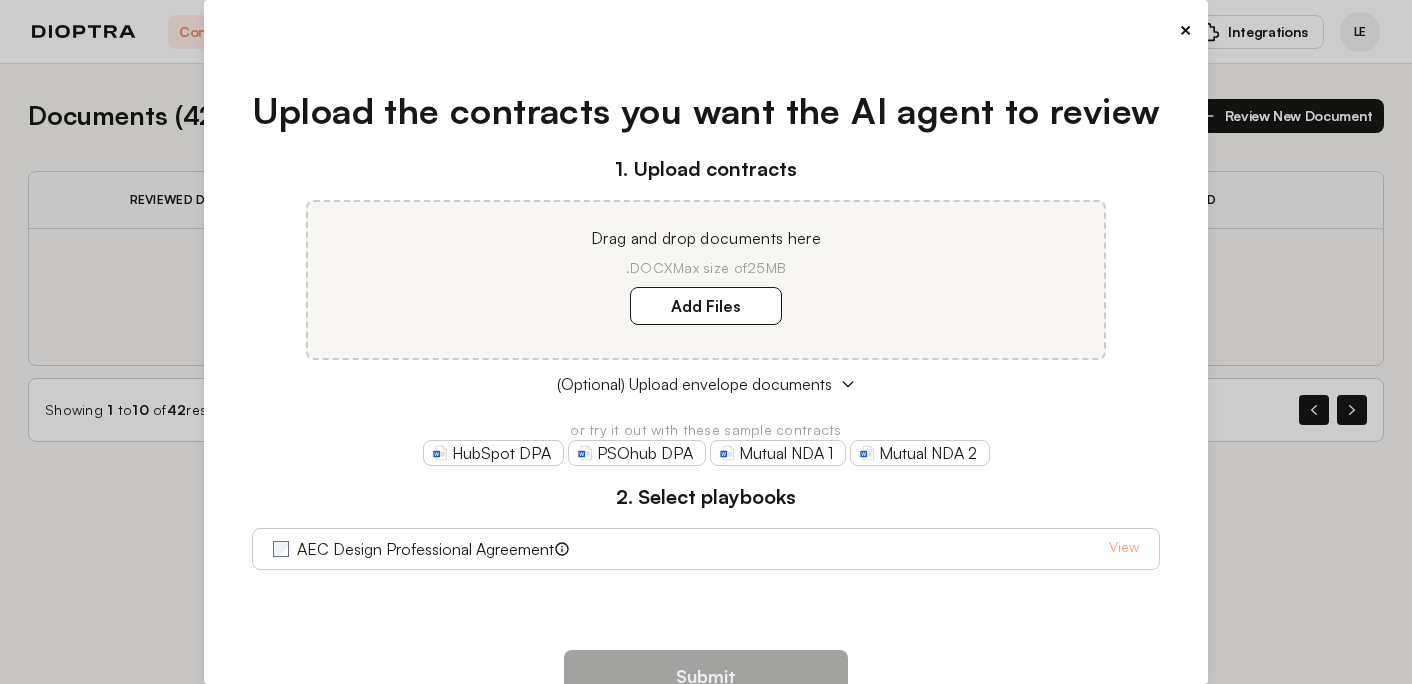 scroll, scrollTop: 0, scrollLeft: 0, axis: both 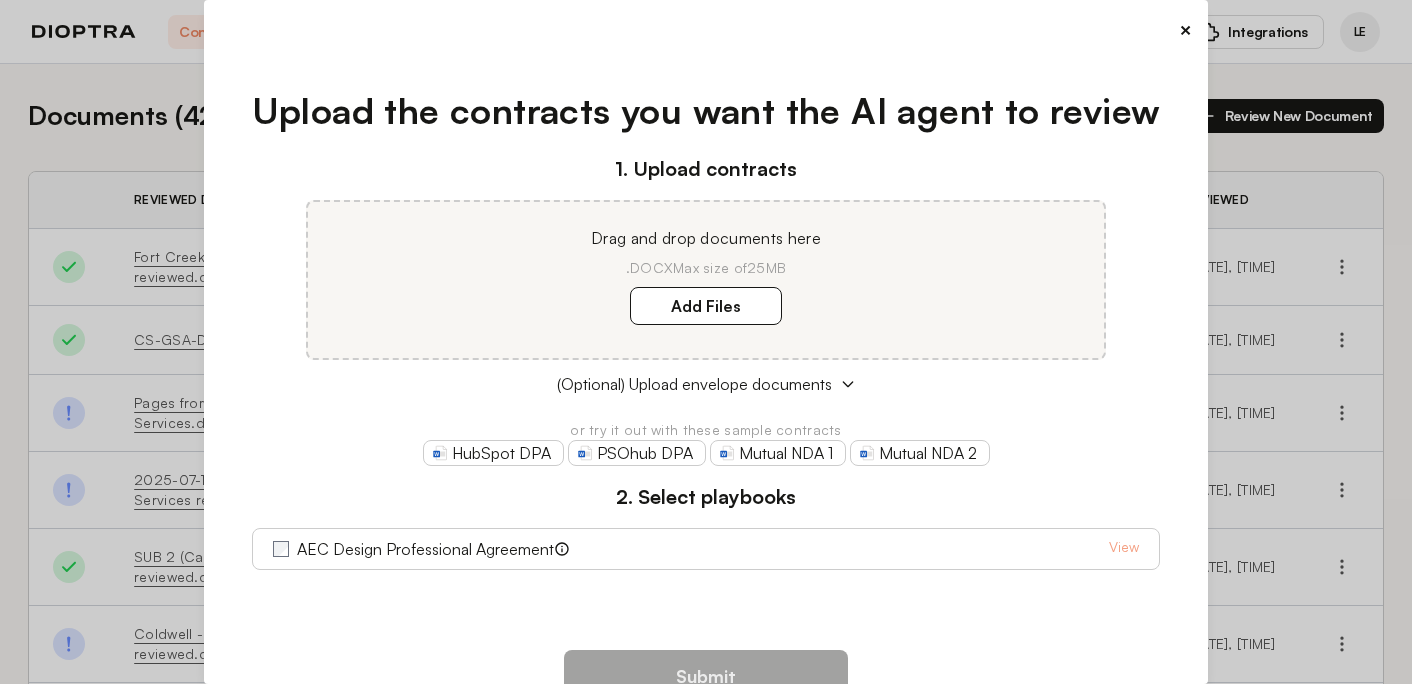 click on "×" at bounding box center [1185, 30] 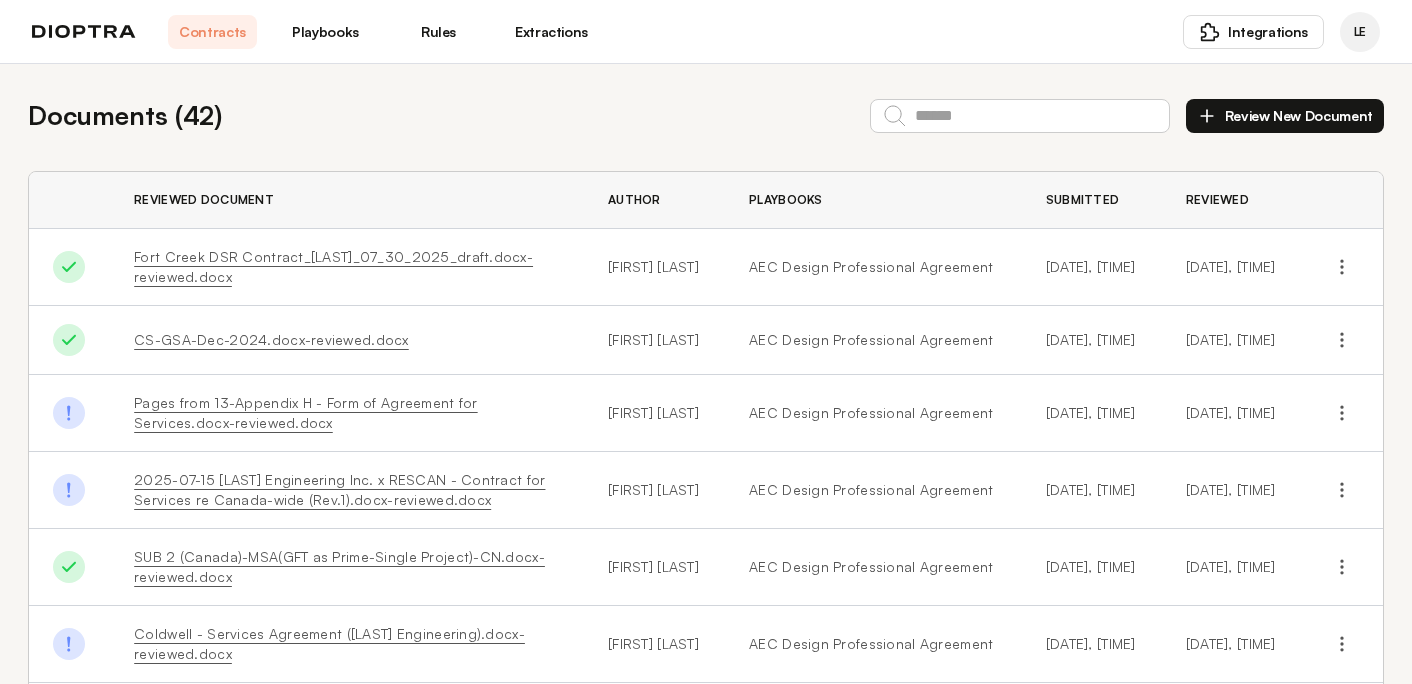 click on "Playbooks" at bounding box center (325, 32) 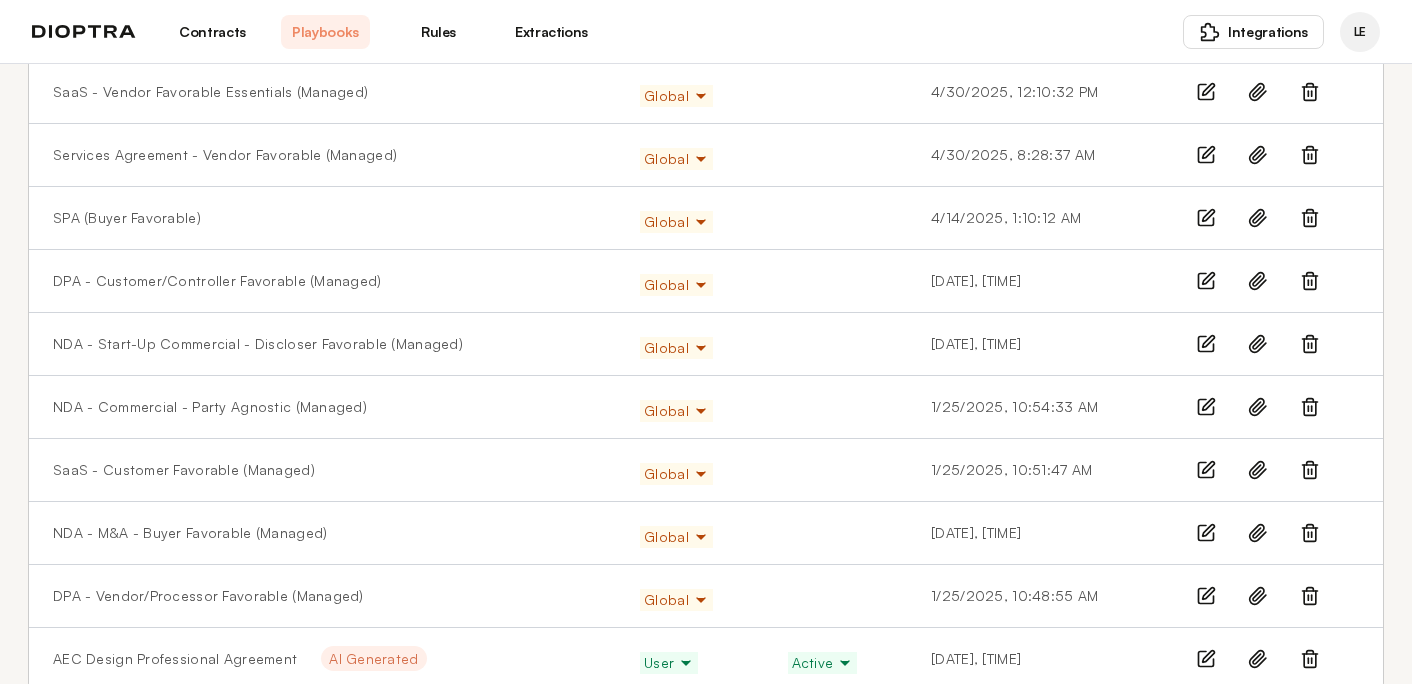 scroll, scrollTop: 396, scrollLeft: 0, axis: vertical 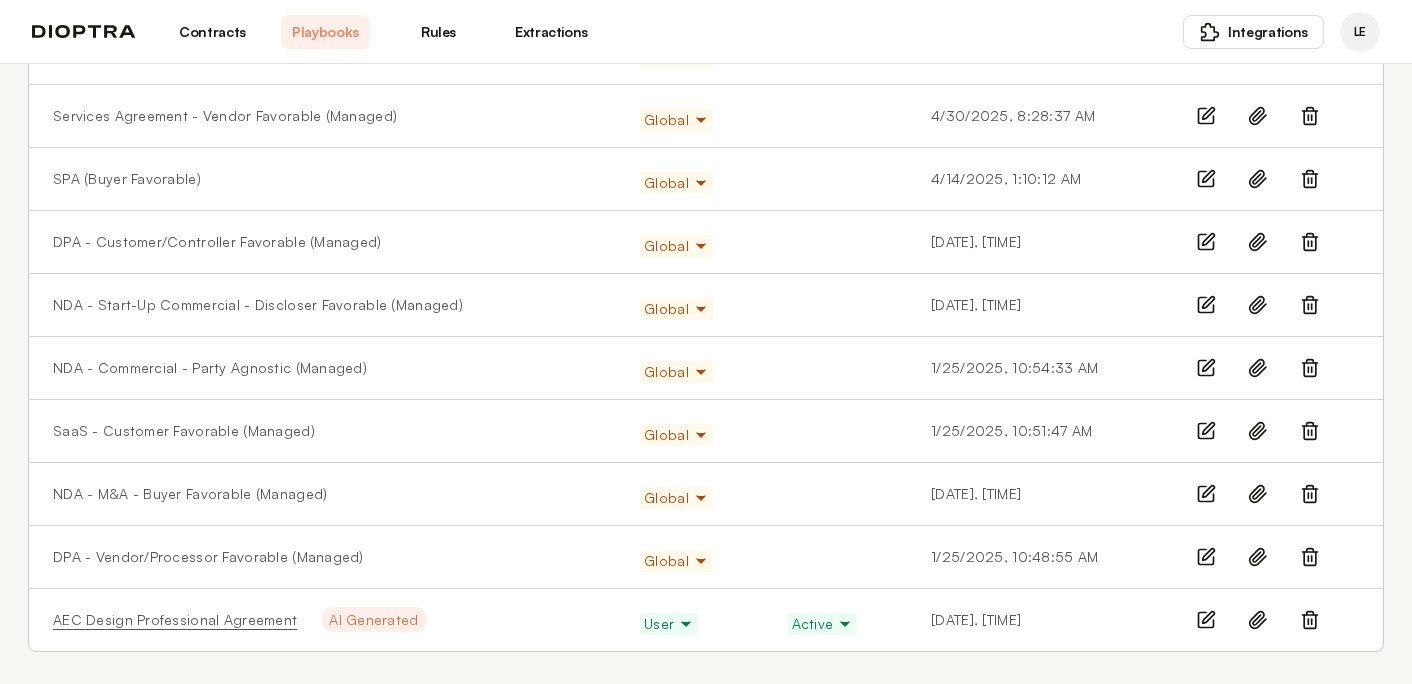 click on "AEC Design Professional Agreement" at bounding box center (175, 620) 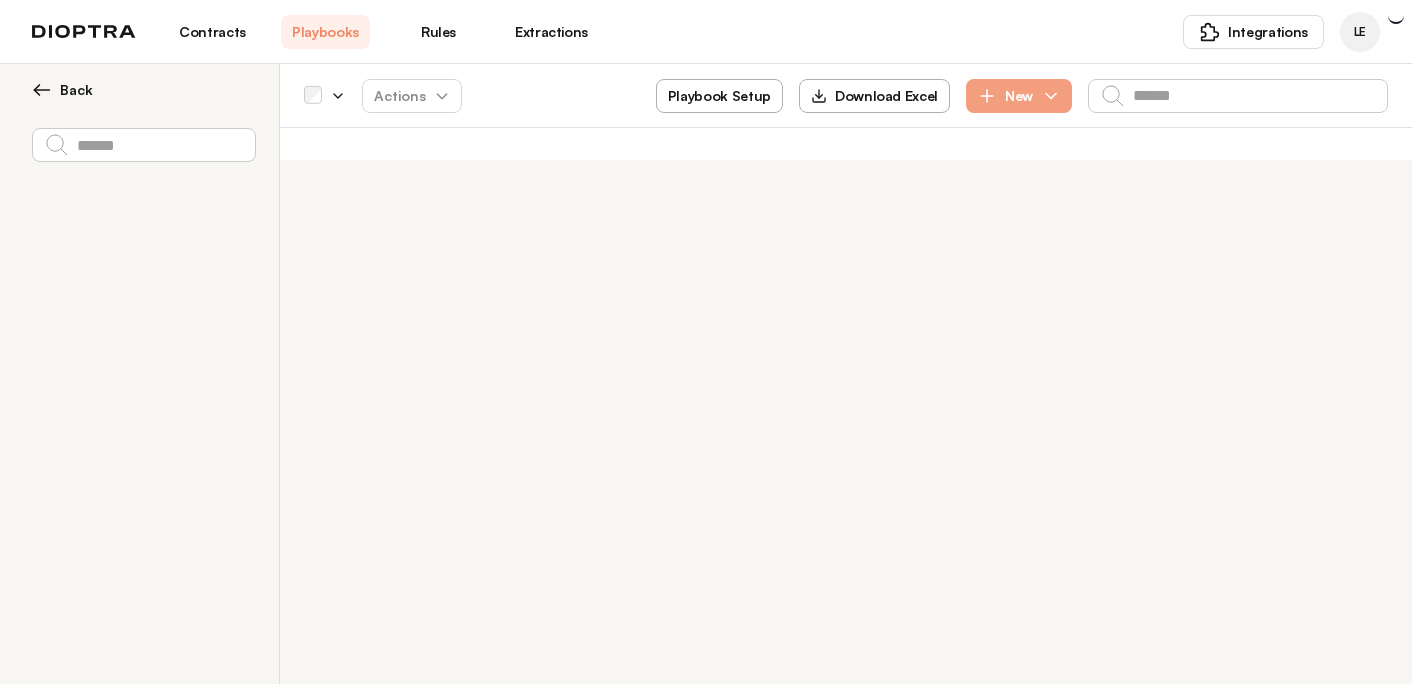 scroll, scrollTop: 0, scrollLeft: 0, axis: both 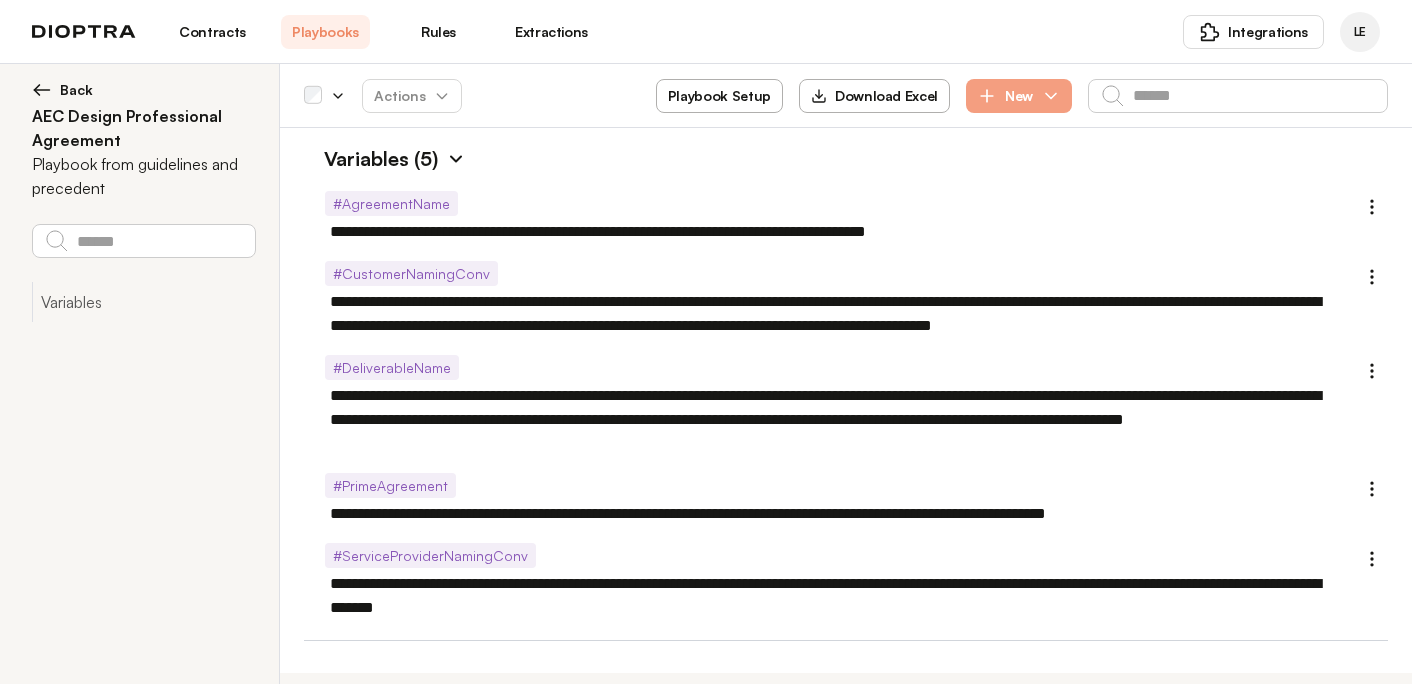 click at bounding box center [456, 159] 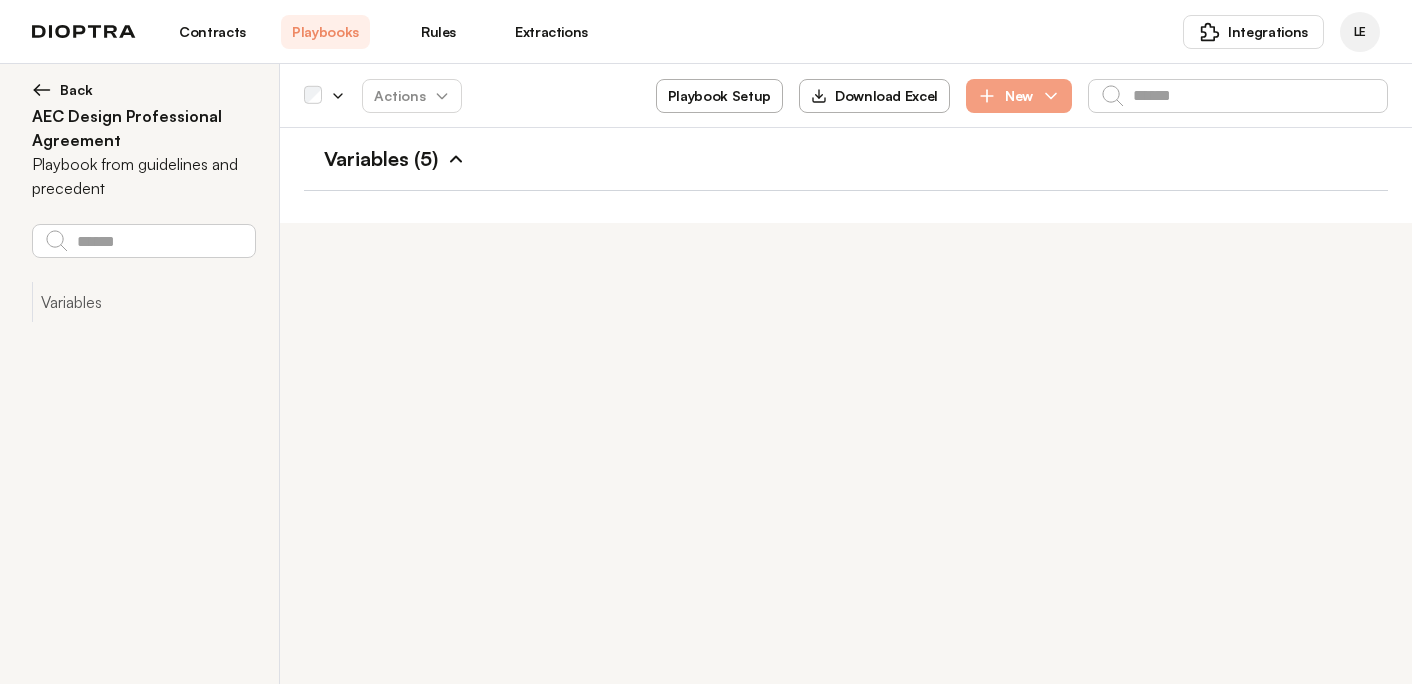 click on "Back" at bounding box center (143, 90) 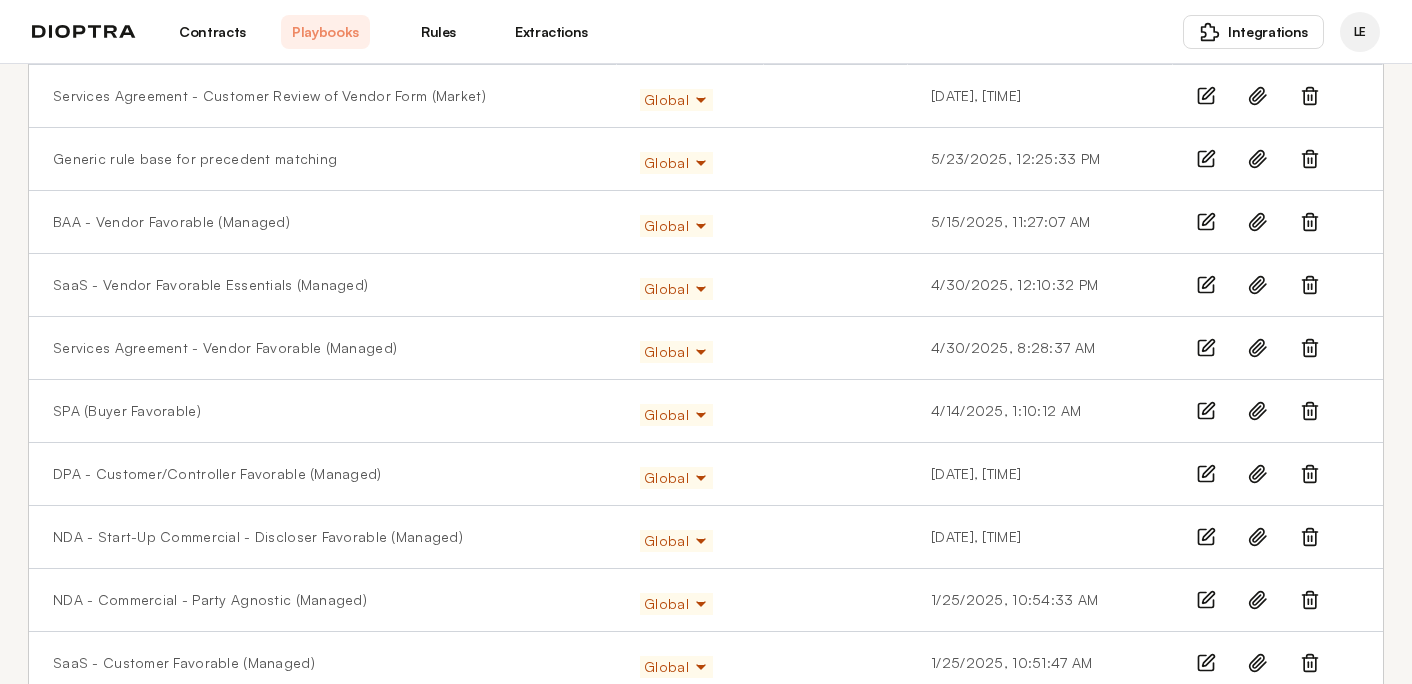 scroll, scrollTop: 396, scrollLeft: 0, axis: vertical 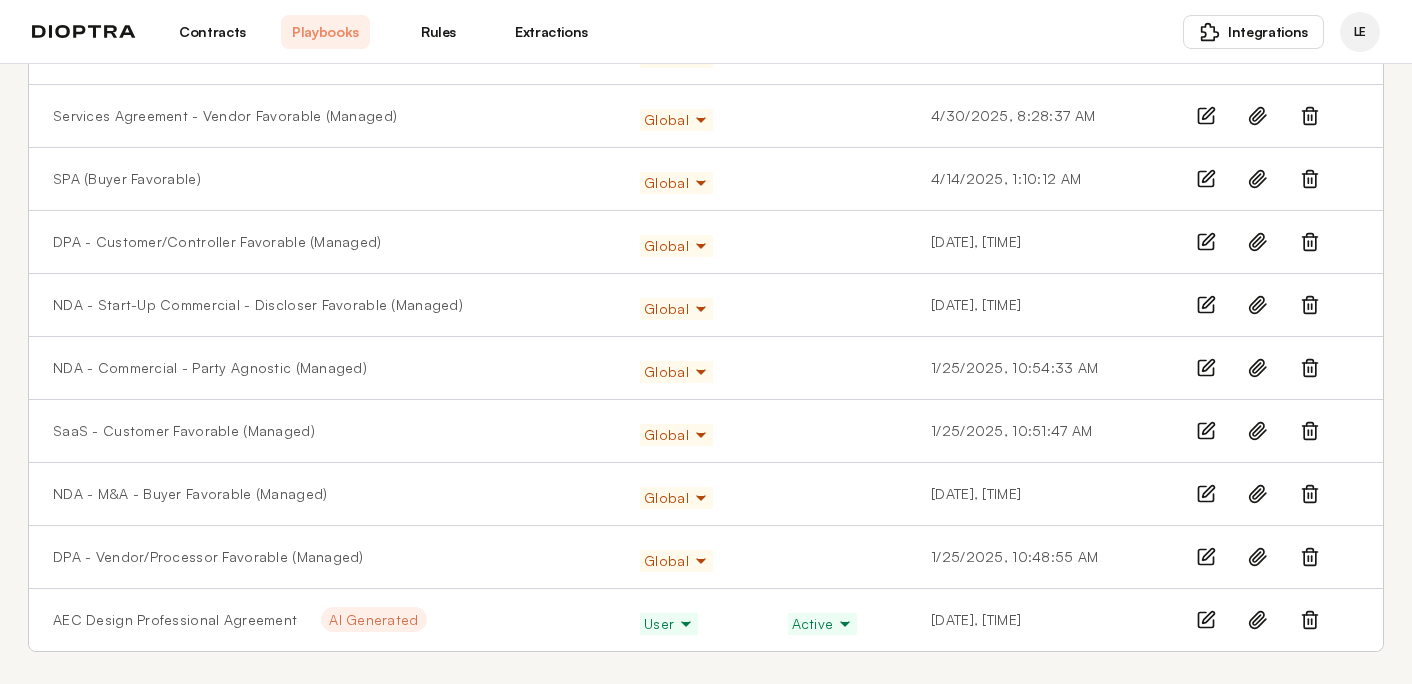 click on "Contracts" at bounding box center [212, 32] 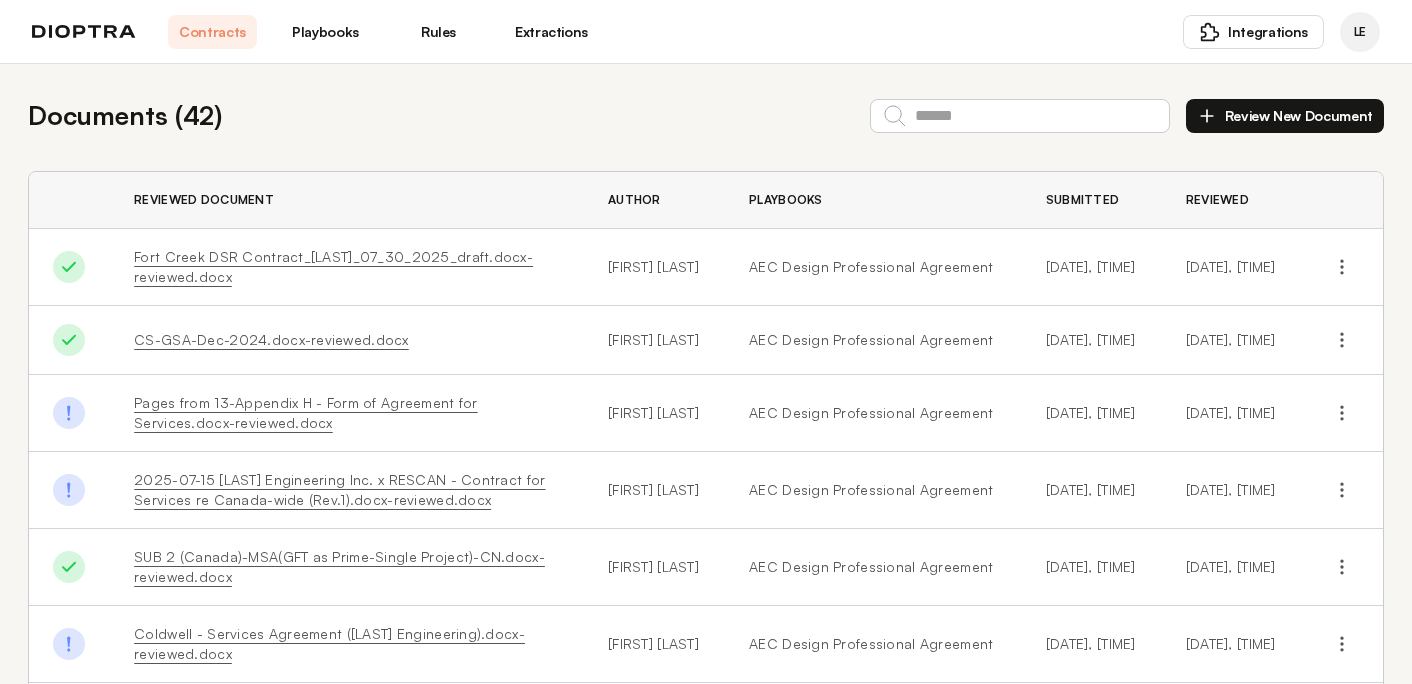 click on "Playbooks" at bounding box center (325, 32) 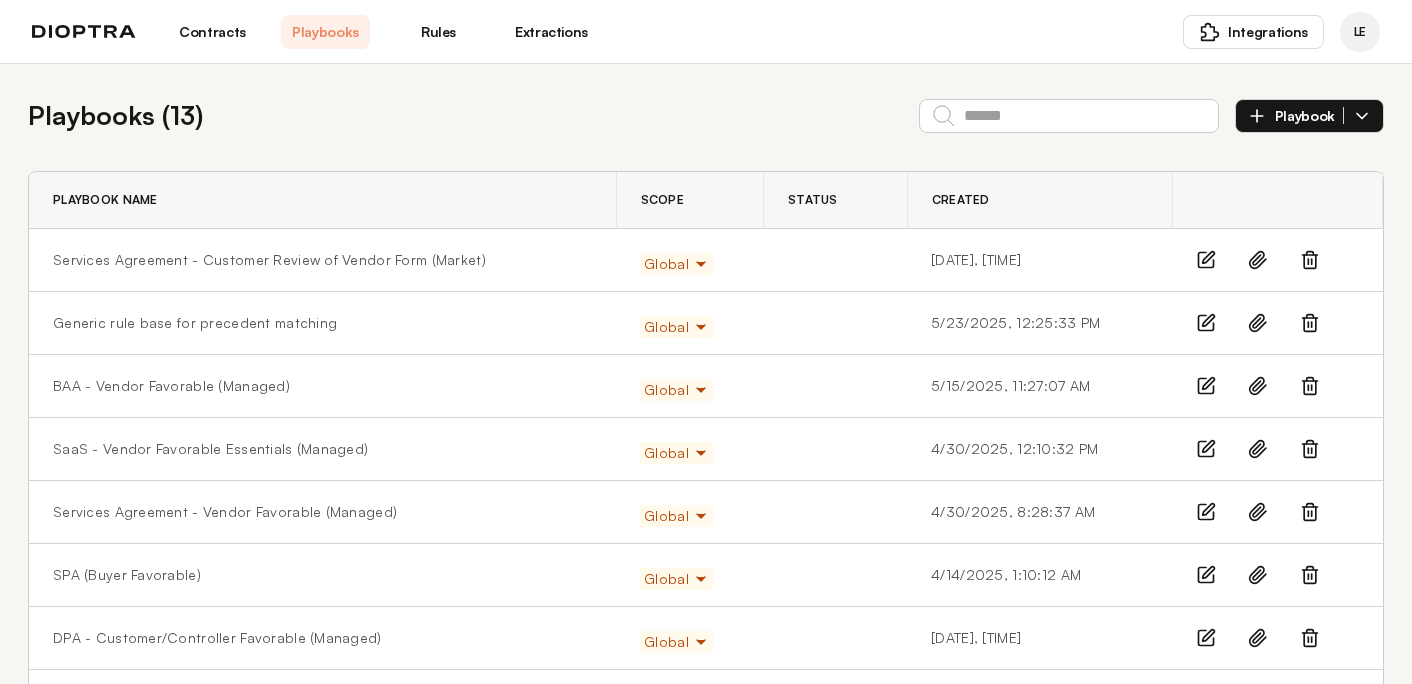 scroll, scrollTop: 396, scrollLeft: 0, axis: vertical 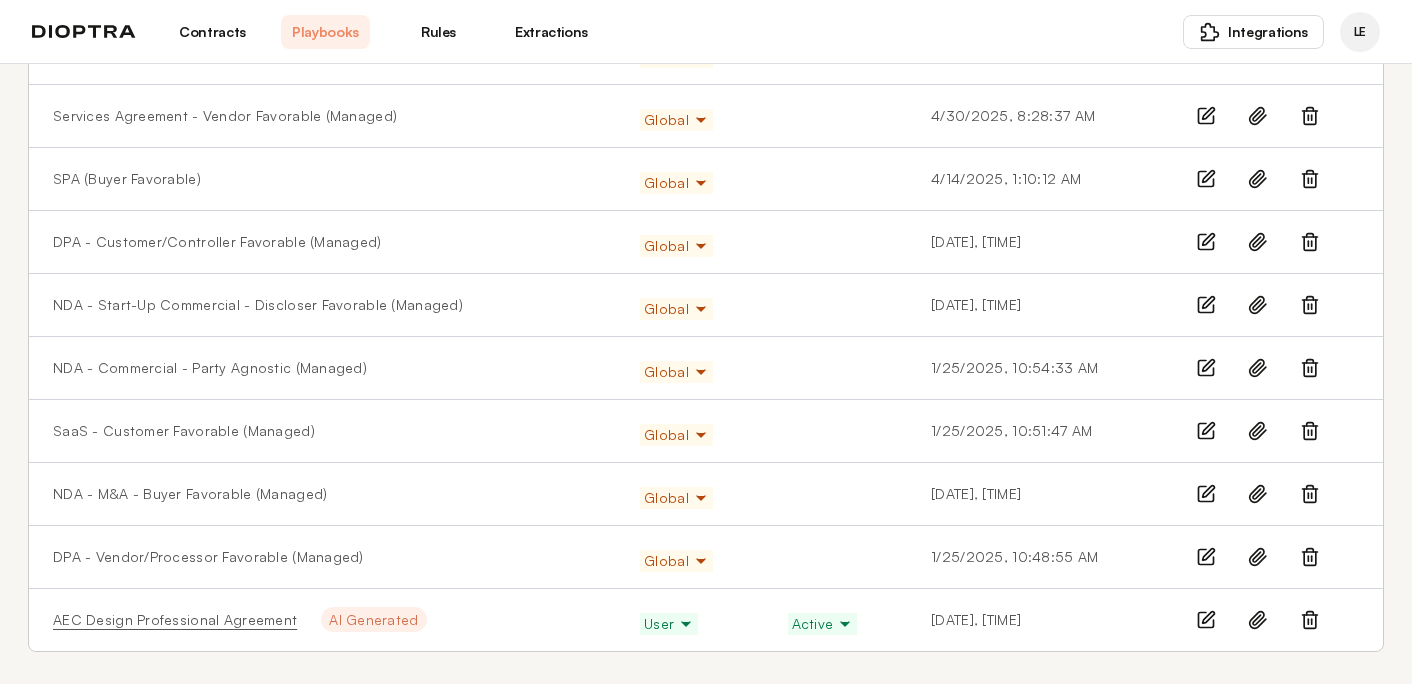 click on "AEC Design Professional Agreement" at bounding box center (175, 620) 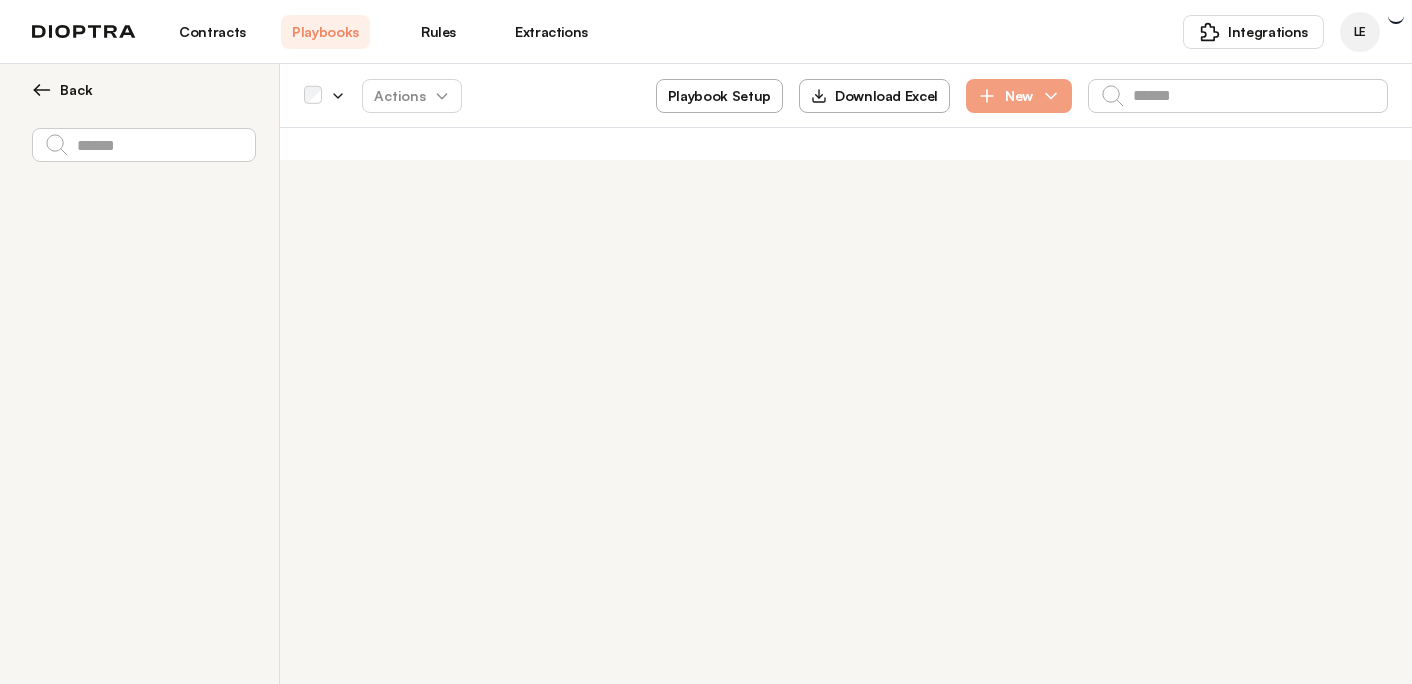 scroll, scrollTop: 0, scrollLeft: 0, axis: both 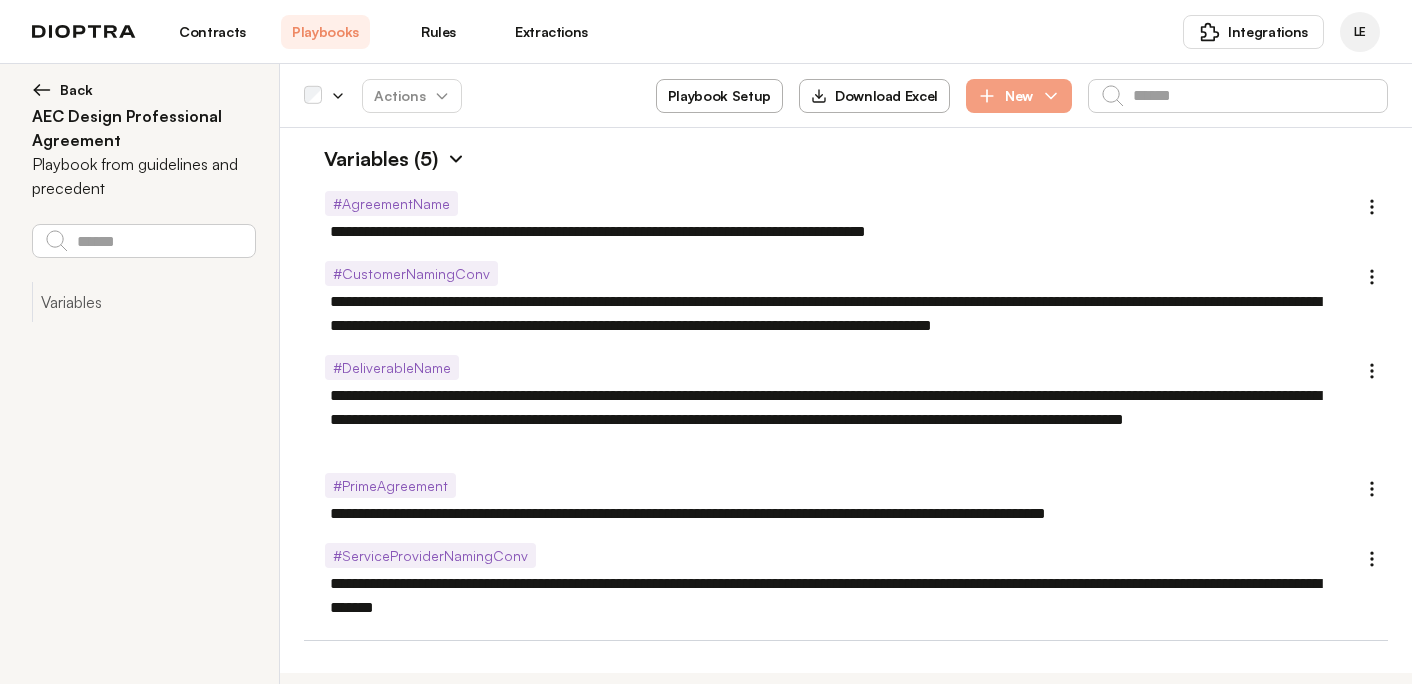 click at bounding box center (42, 90) 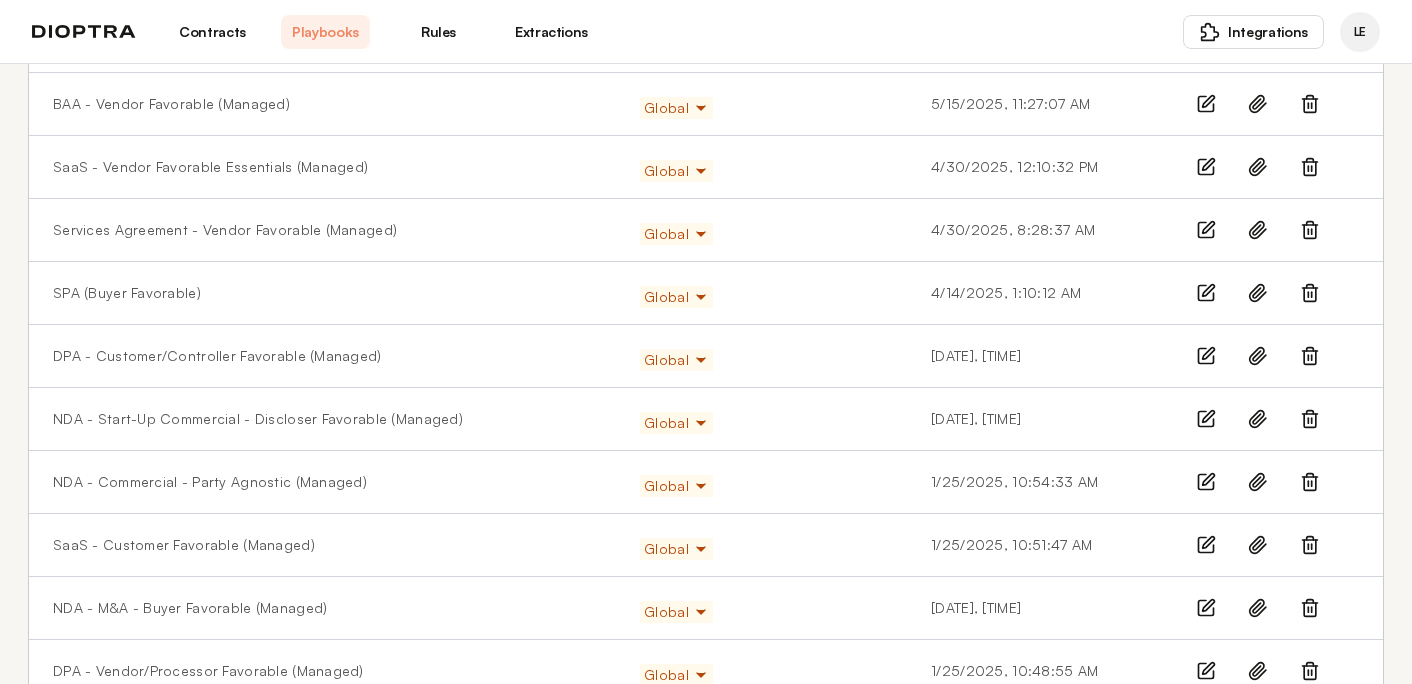 scroll, scrollTop: 396, scrollLeft: 0, axis: vertical 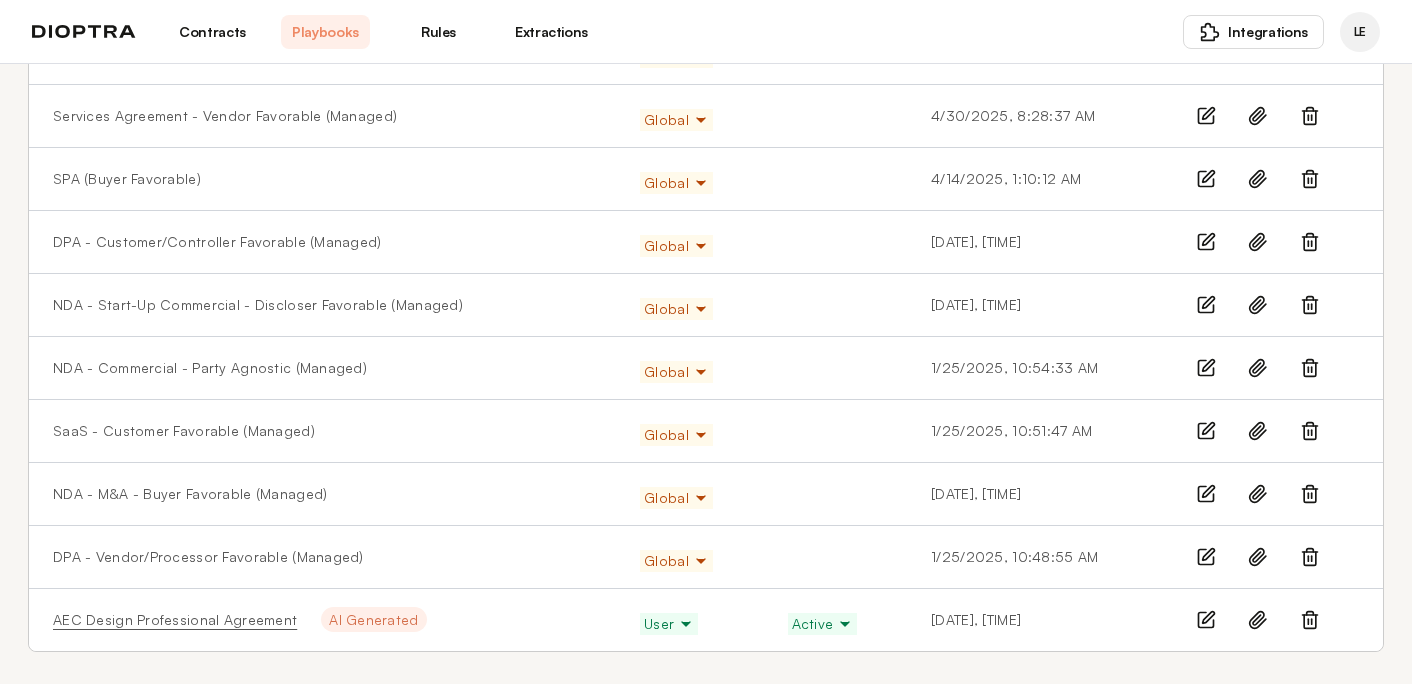 click on "AEC Design Professional Agreement" at bounding box center (175, 620) 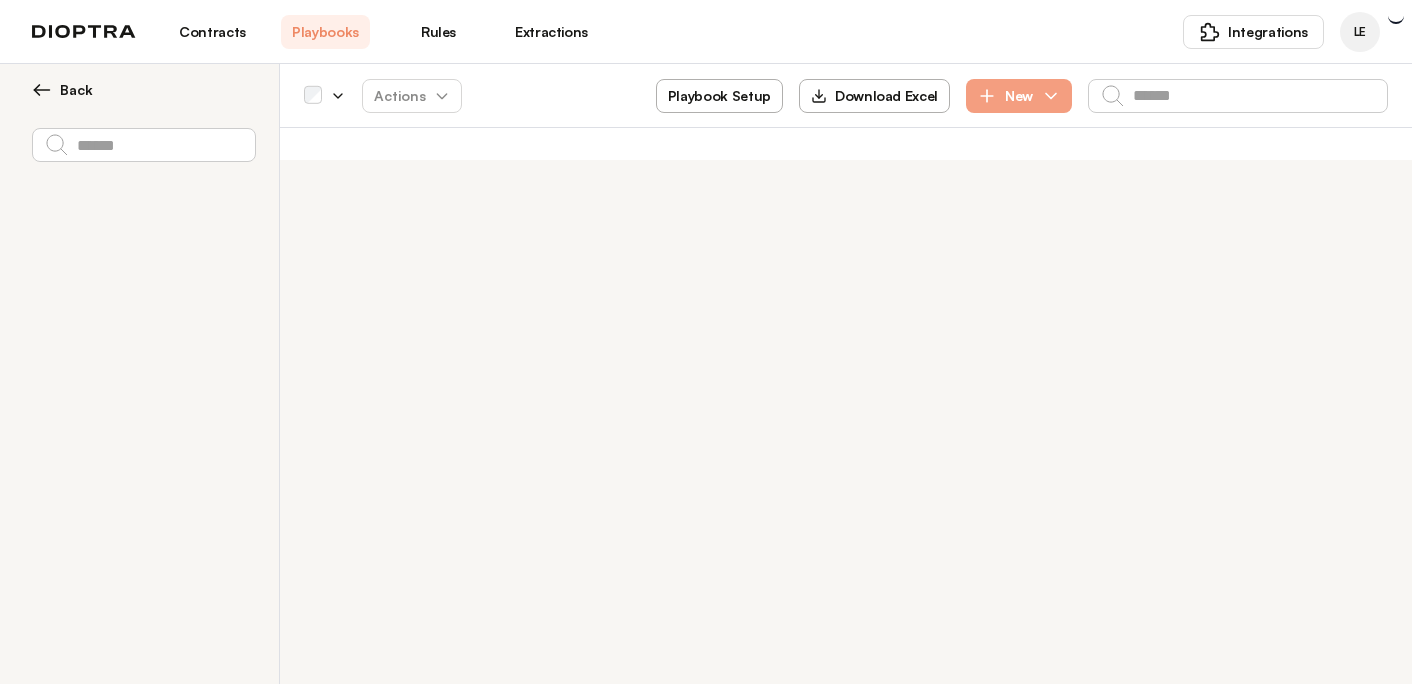 scroll, scrollTop: 0, scrollLeft: 0, axis: both 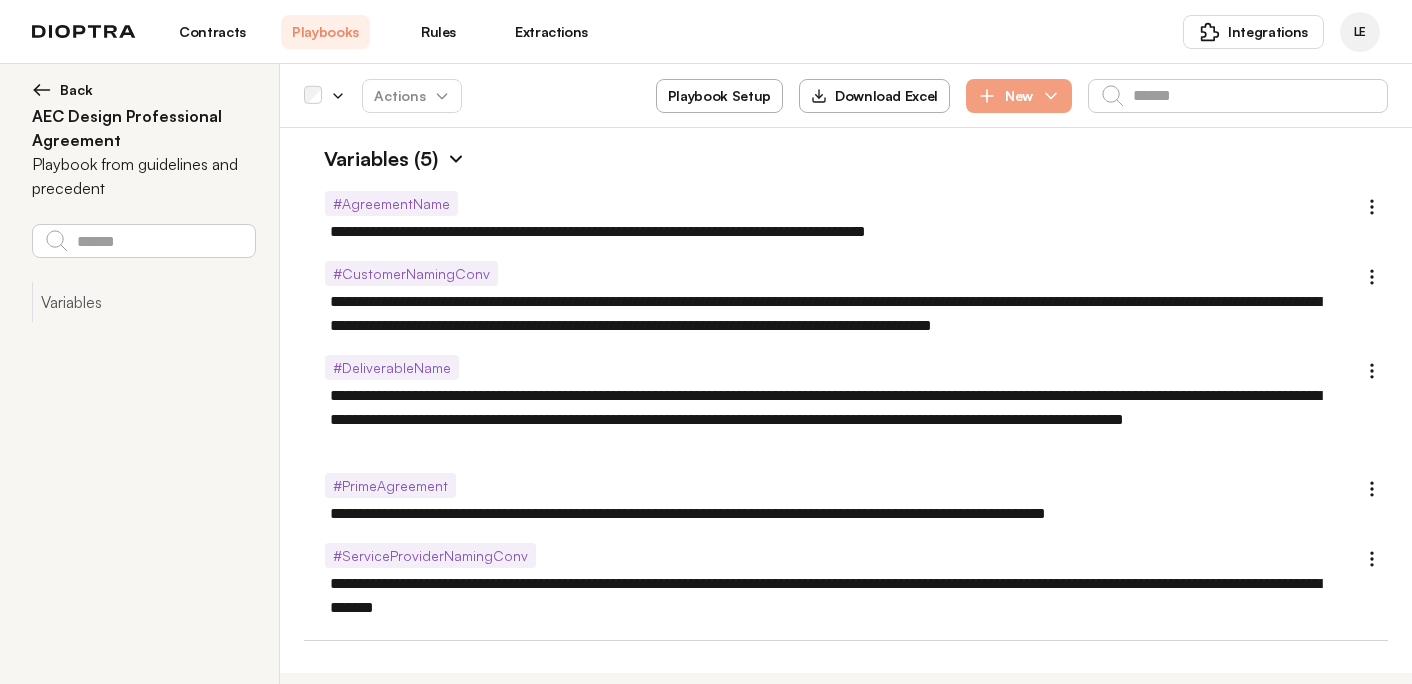 click at bounding box center (42, 90) 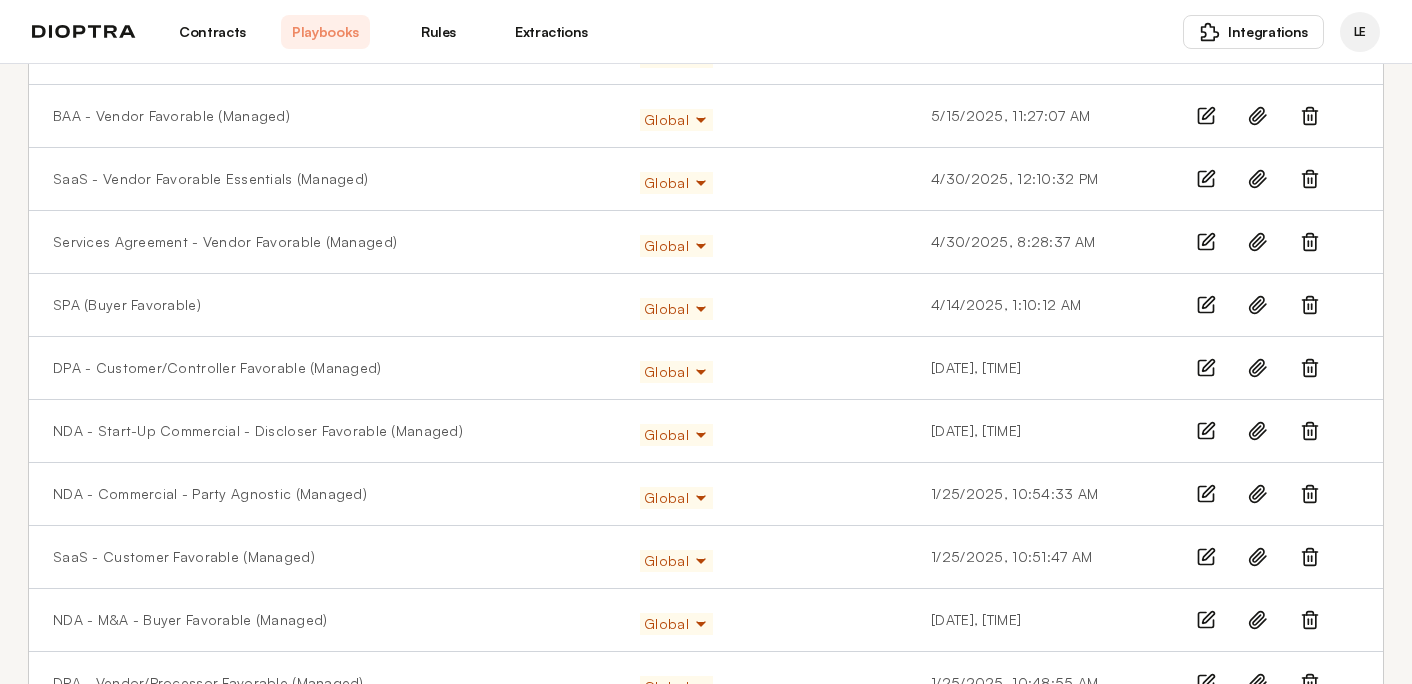 scroll, scrollTop: 158, scrollLeft: 0, axis: vertical 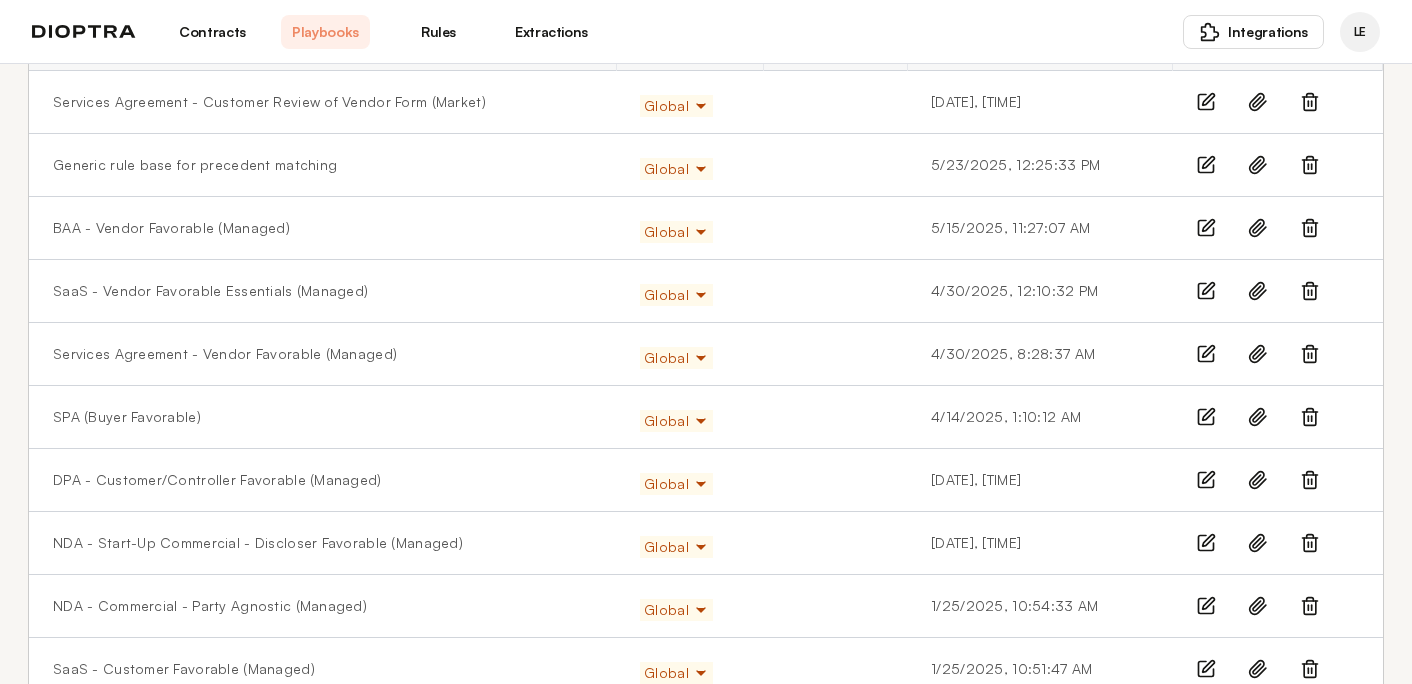 click on "Contracts" at bounding box center (212, 32) 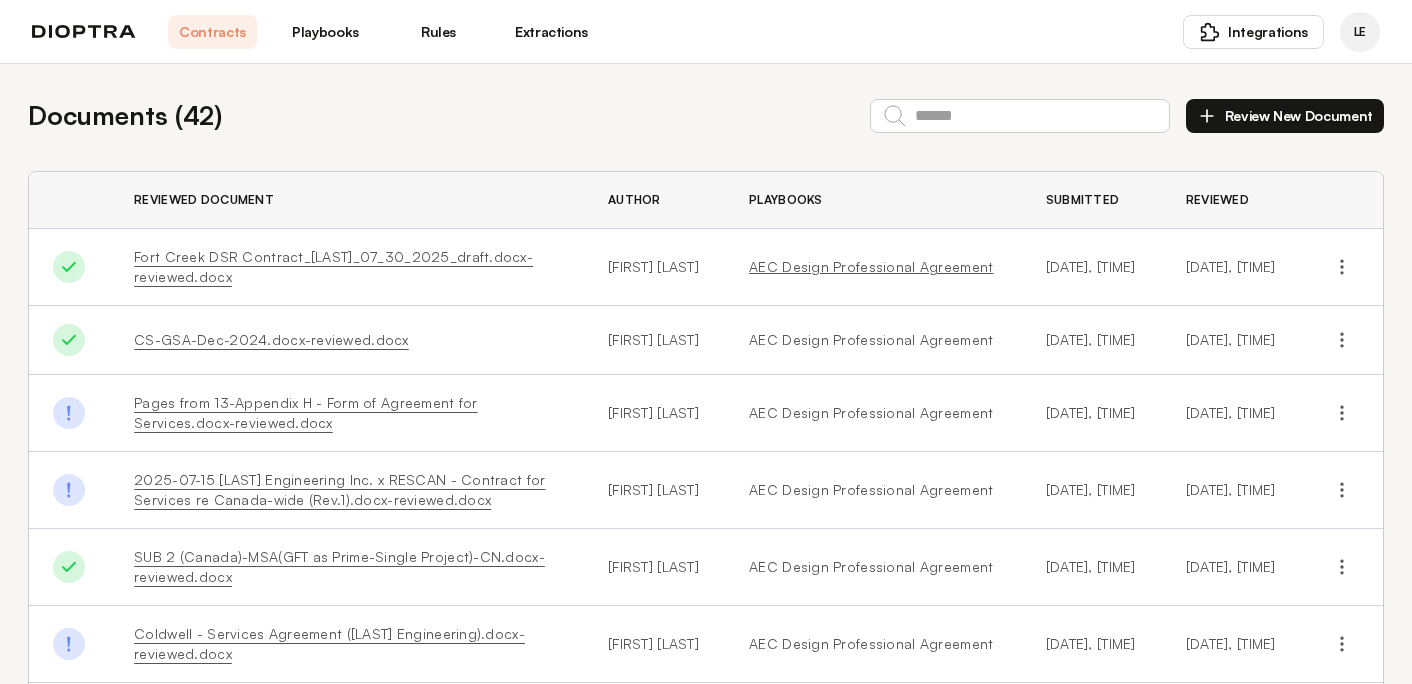 click on "AEC Design Professional Agreement" at bounding box center (873, 267) 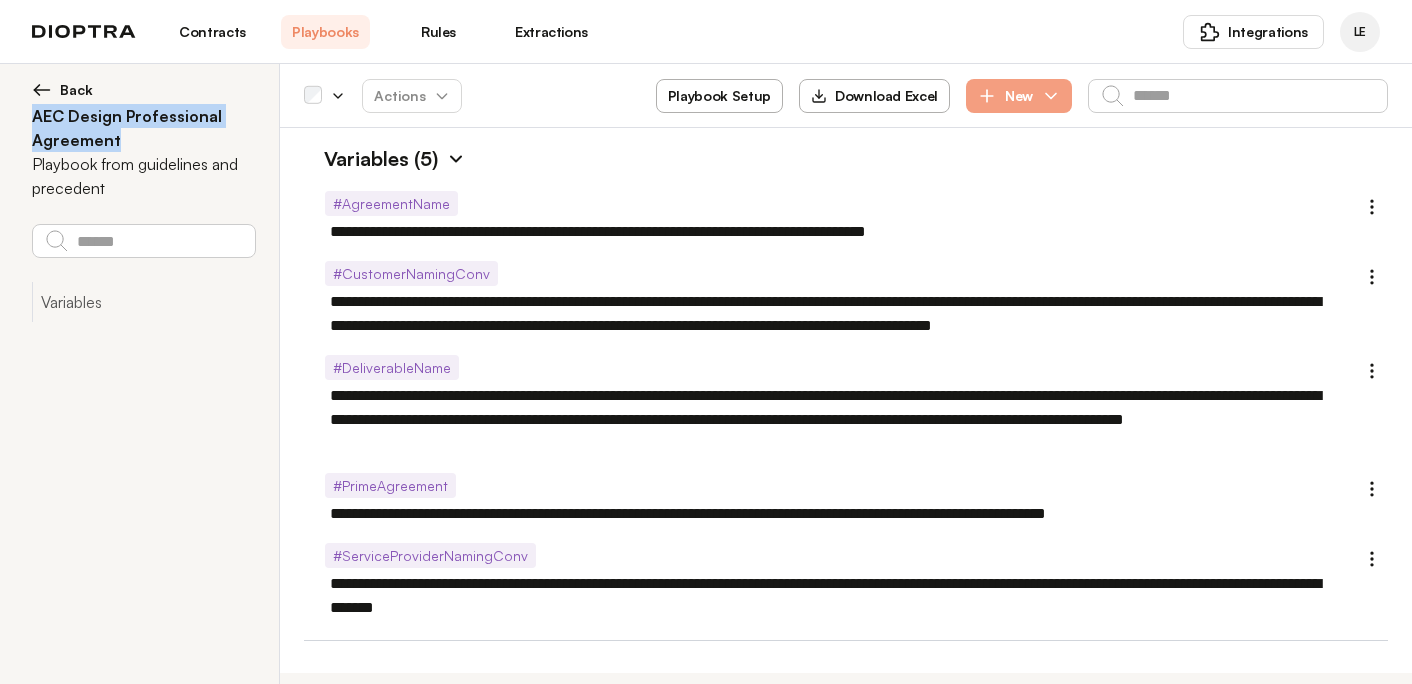 drag, startPoint x: 130, startPoint y: 140, endPoint x: 19, endPoint y: 112, distance: 114.47707 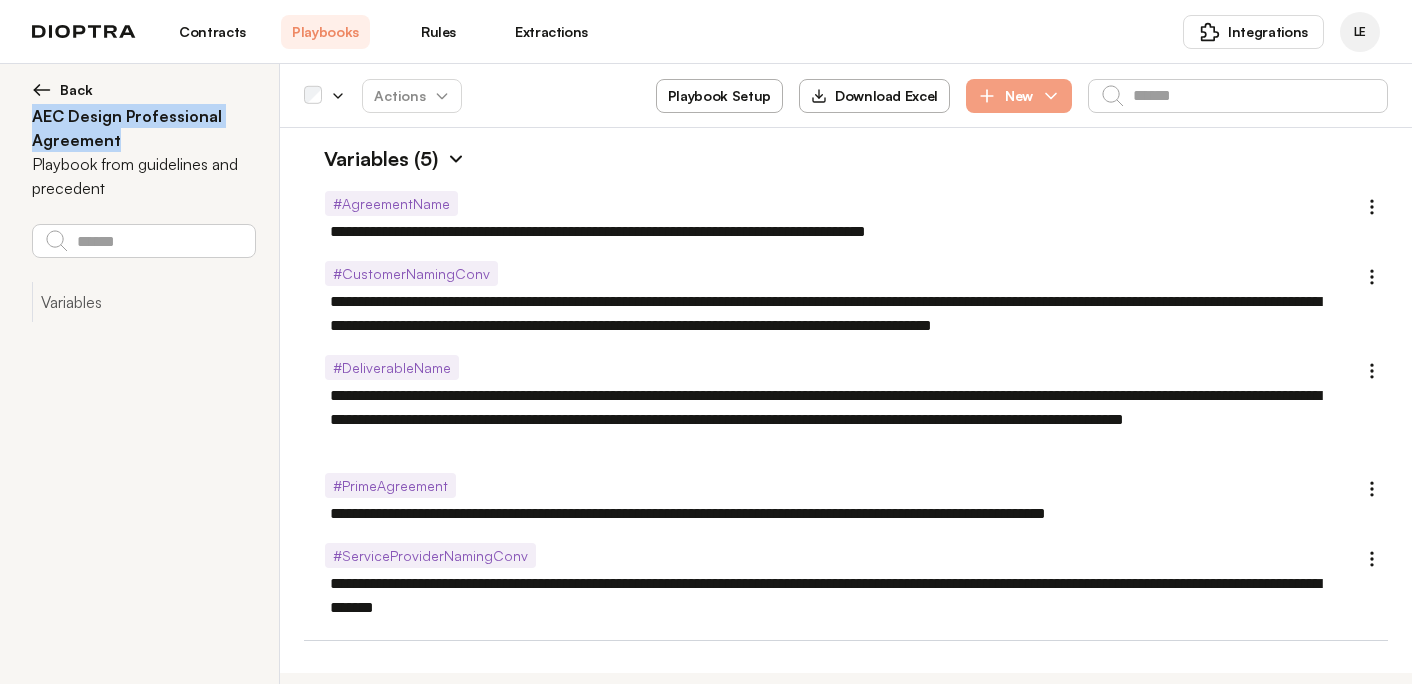 click at bounding box center (456, 159) 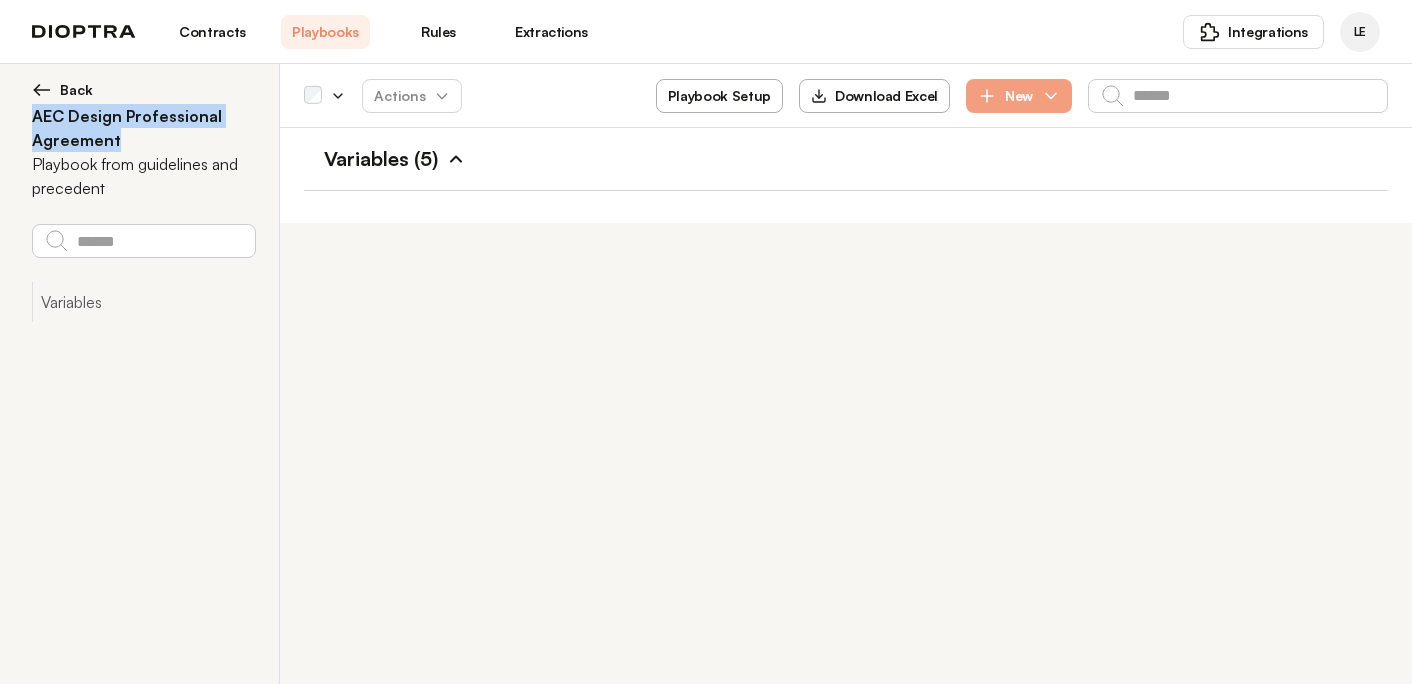 click at bounding box center [456, 159] 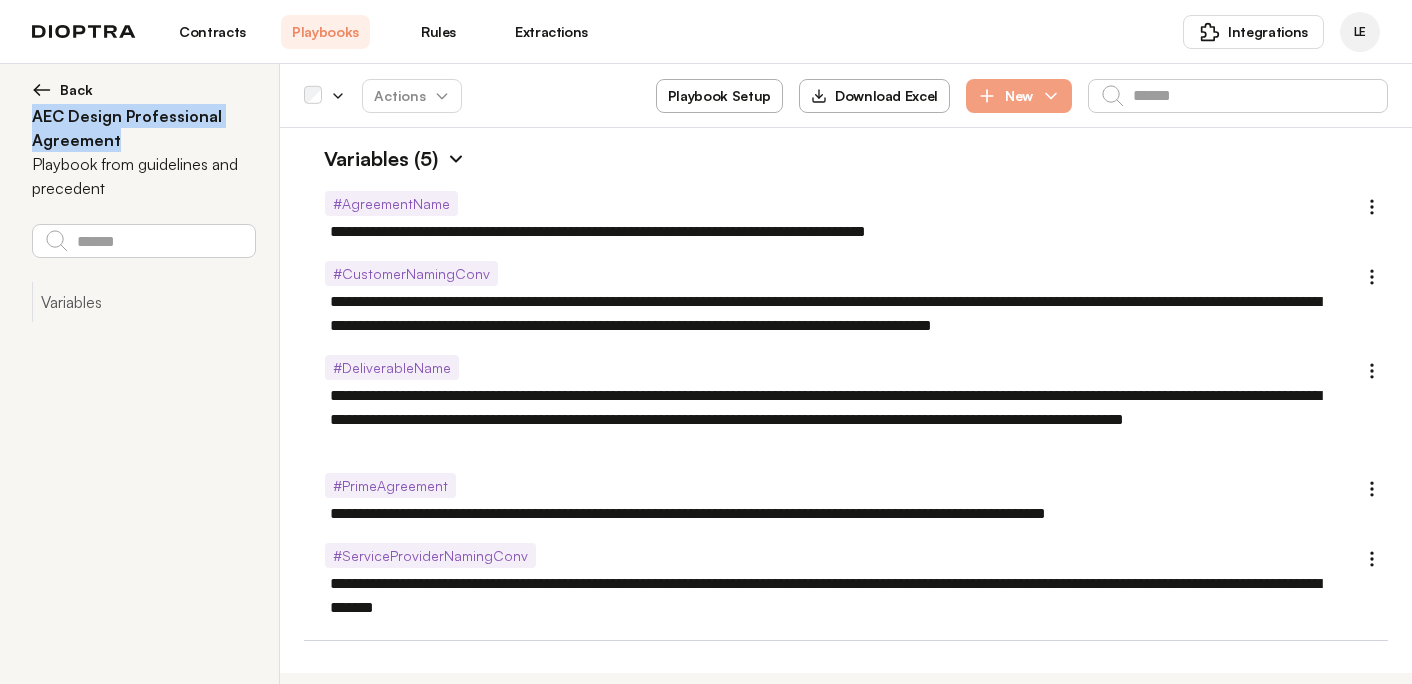 click at bounding box center (42, 90) 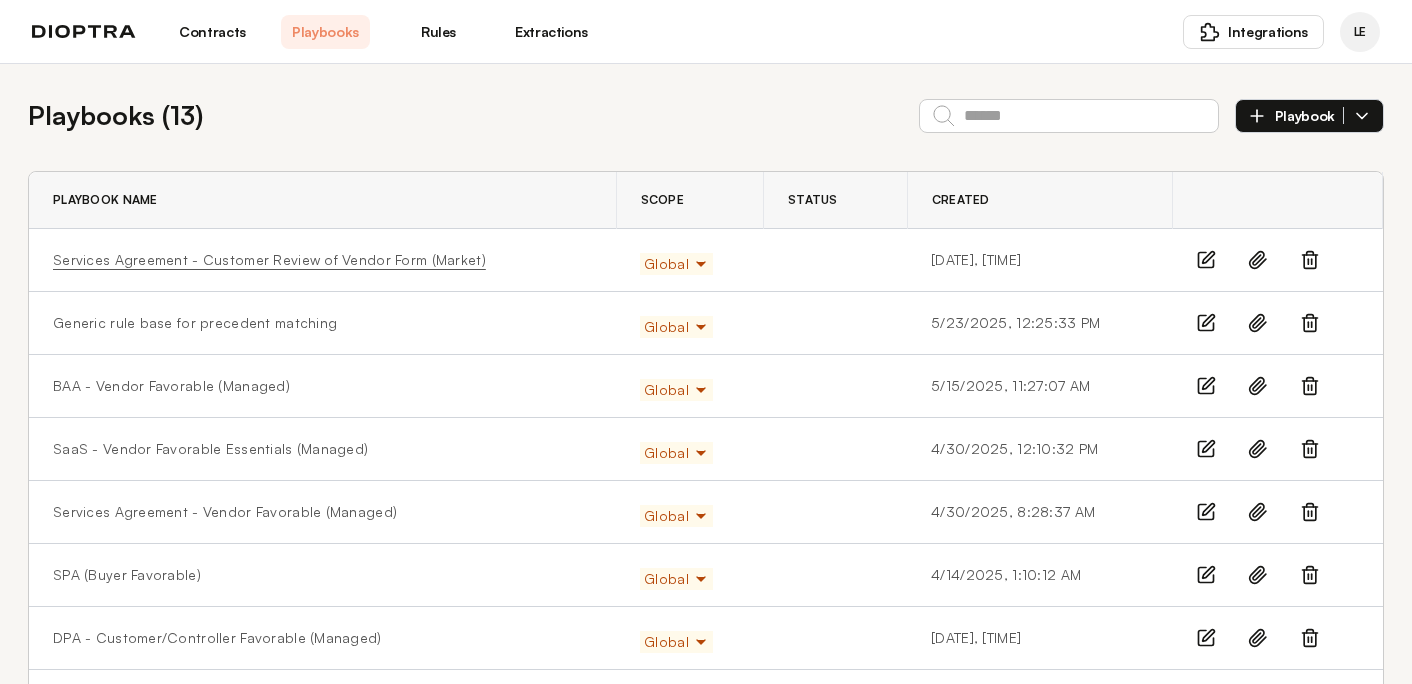 click on "Services Agreement - Customer Review of Vendor Form (Market)" at bounding box center [269, 260] 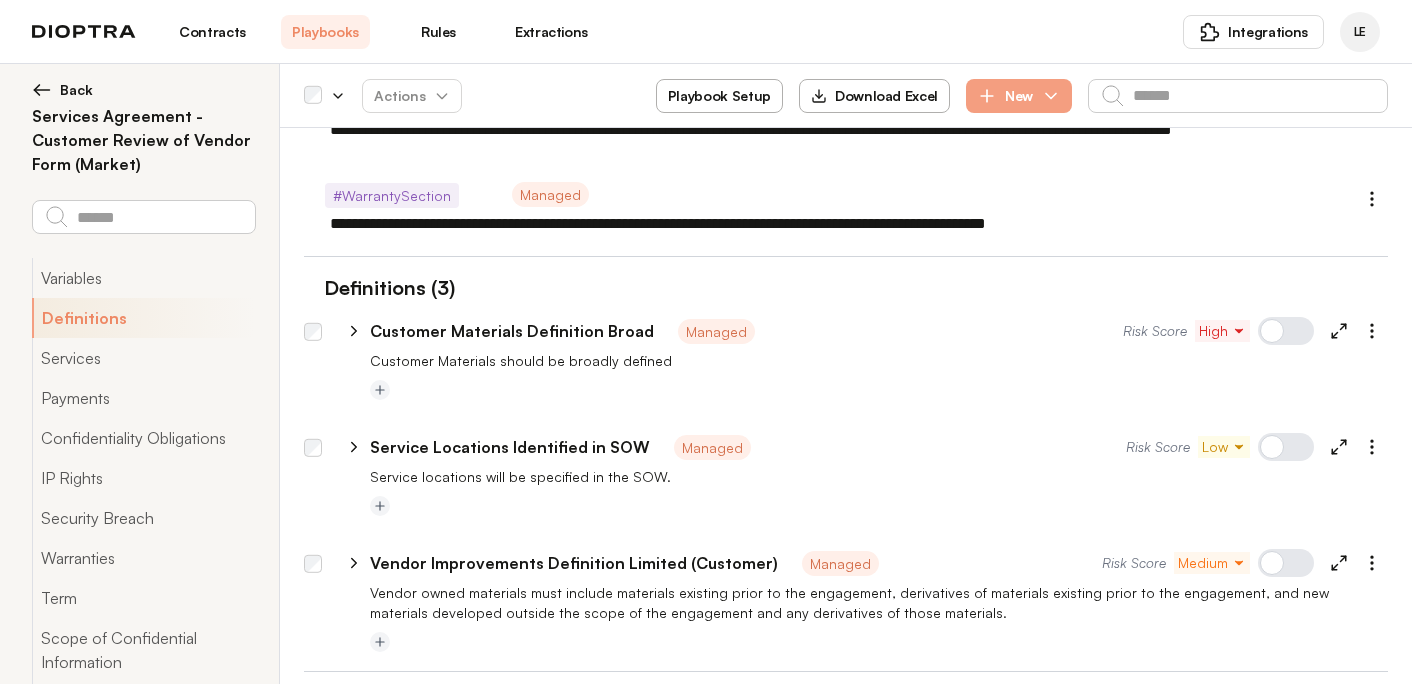 type on "*" 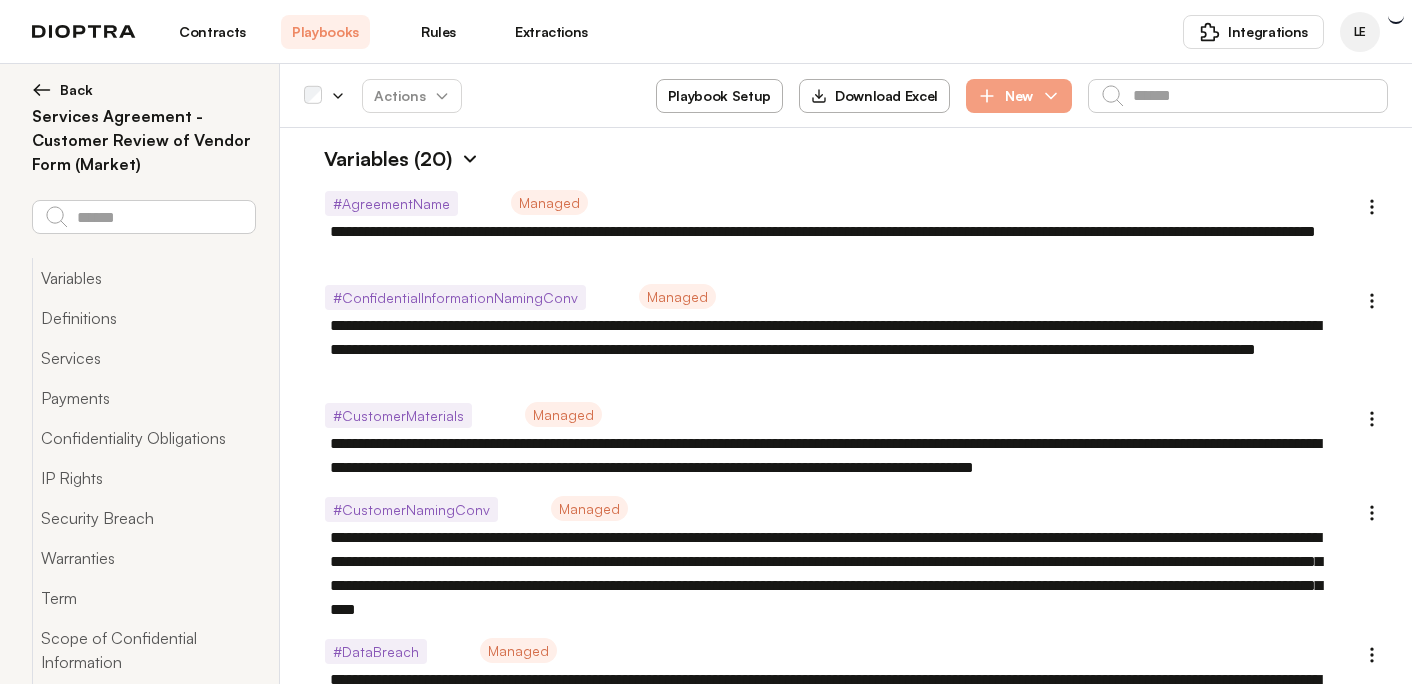 scroll, scrollTop: 0, scrollLeft: 0, axis: both 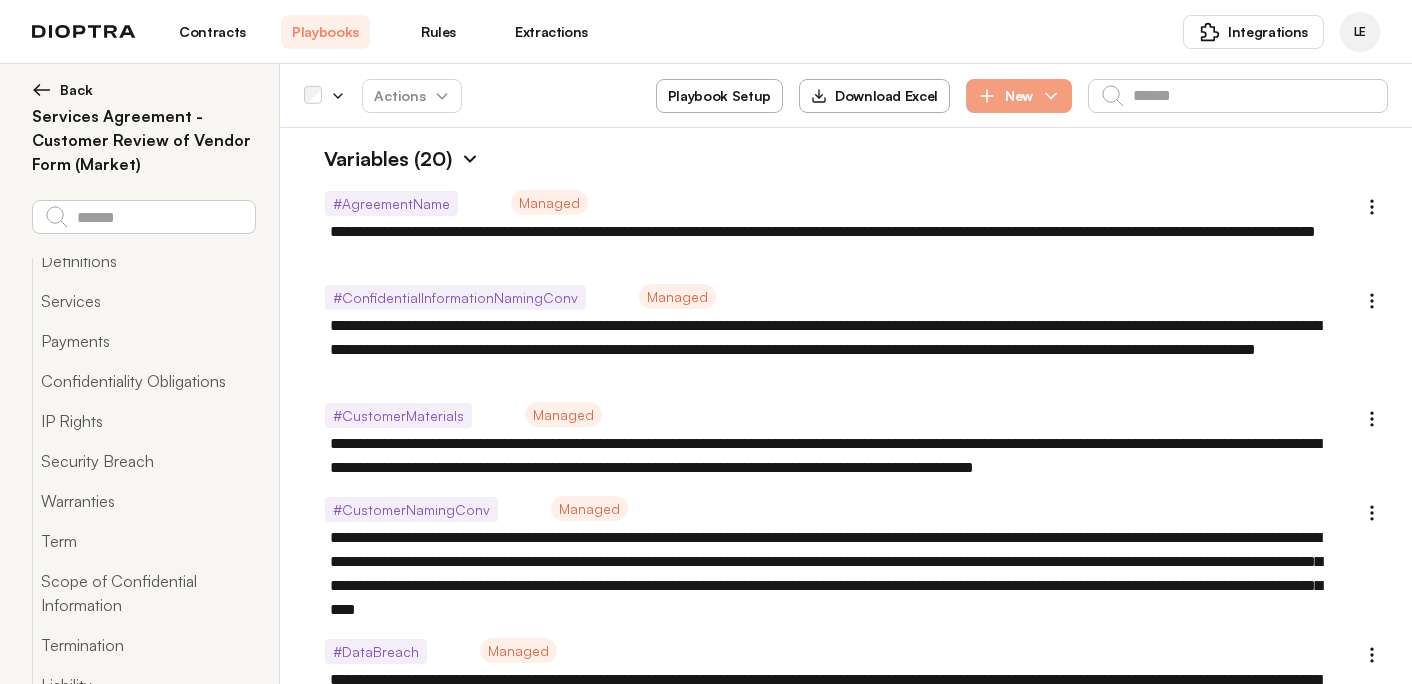 click at bounding box center (42, 90) 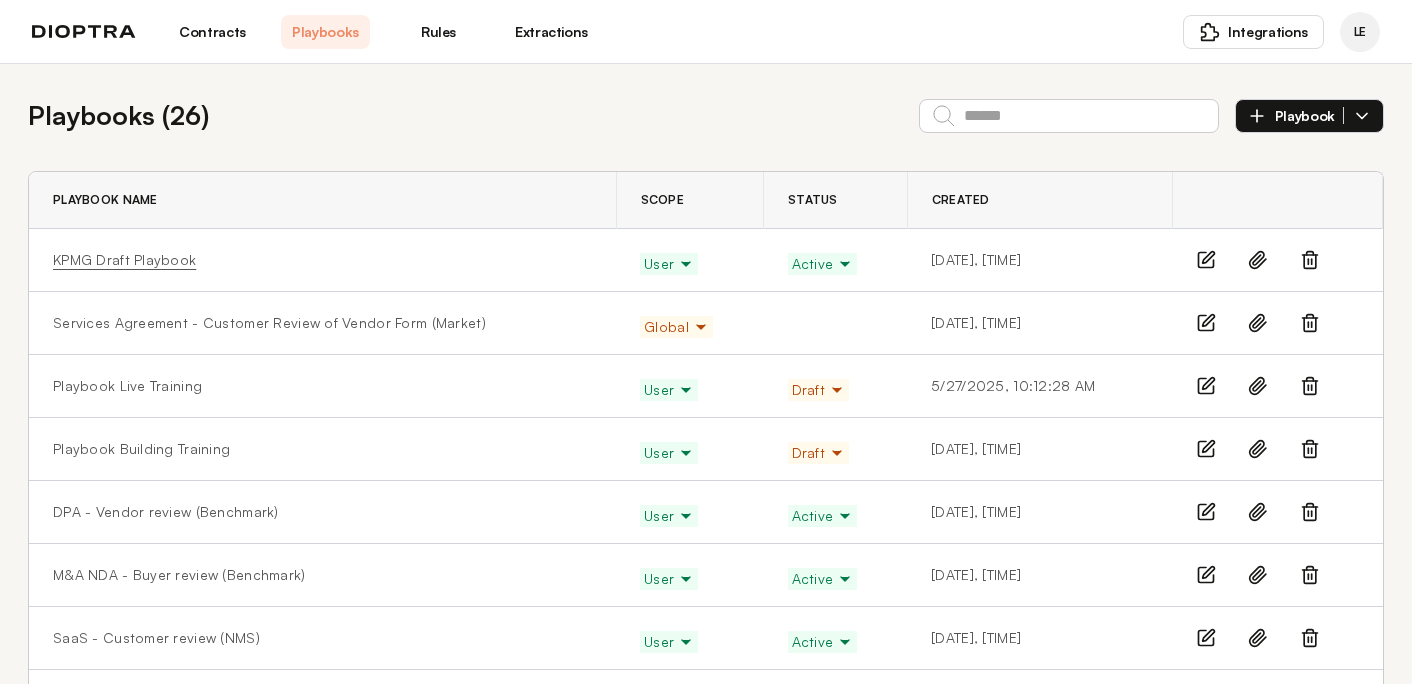 click on "KPMG Draft Playbook" at bounding box center [124, 260] 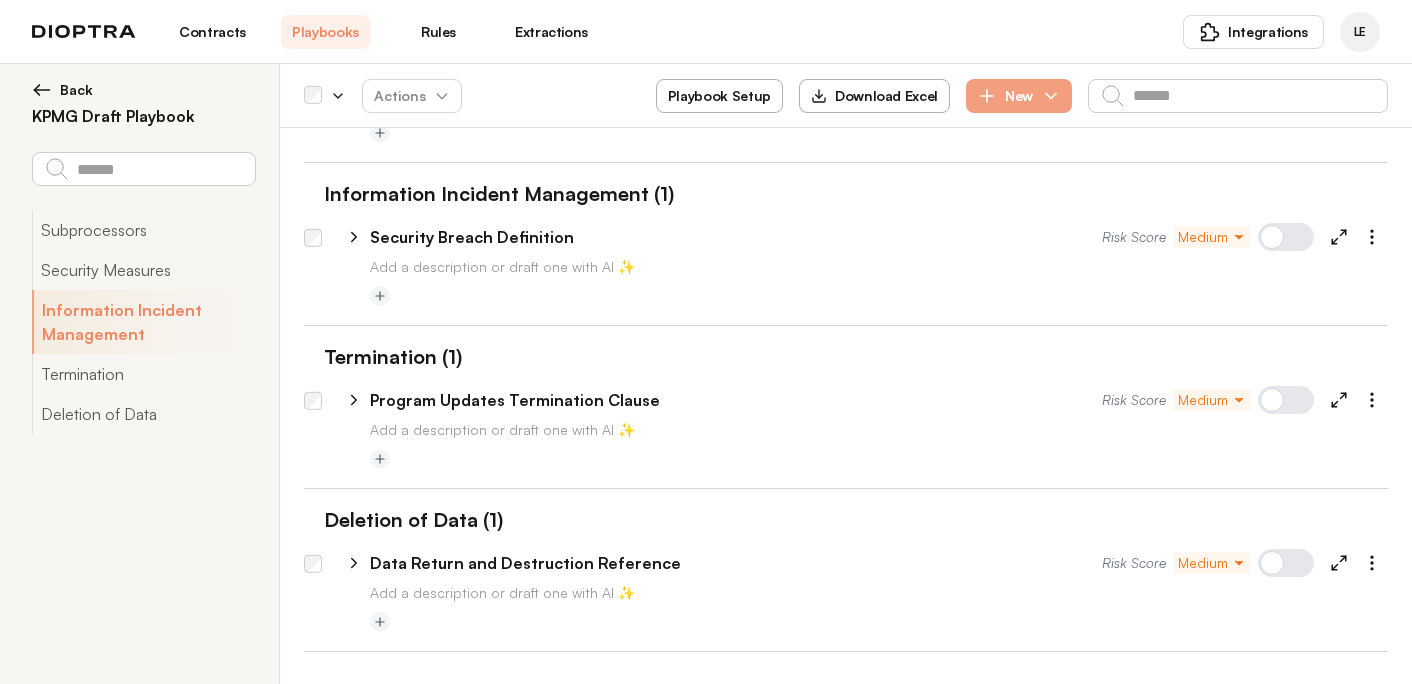 scroll, scrollTop: 0, scrollLeft: 0, axis: both 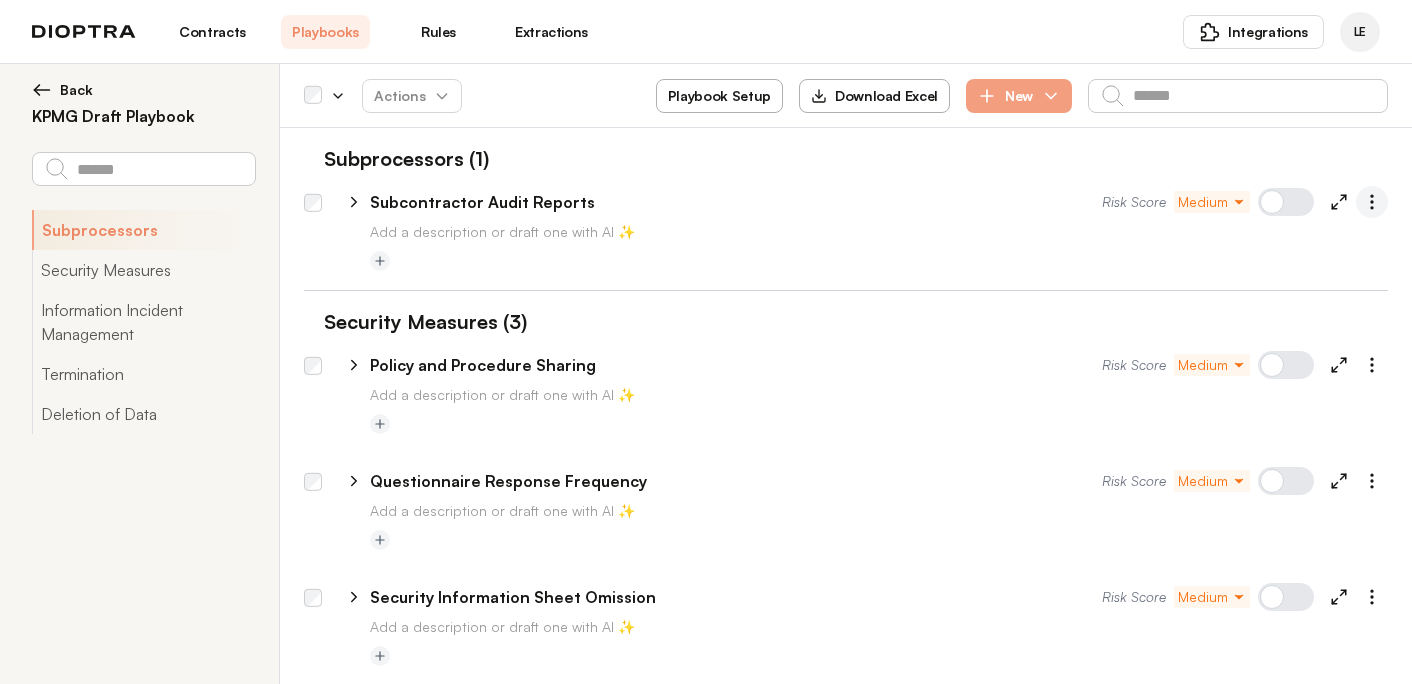 click 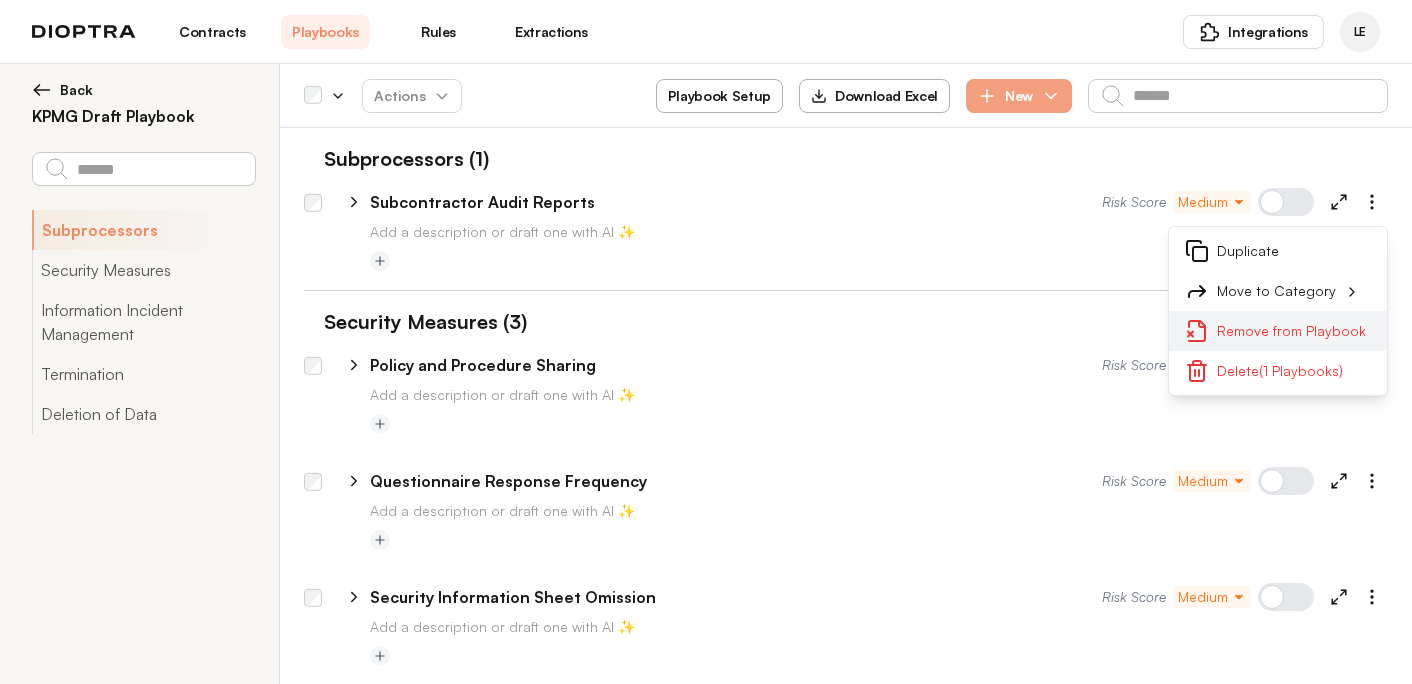click on "Remove from Playbook" at bounding box center [1278, 331] 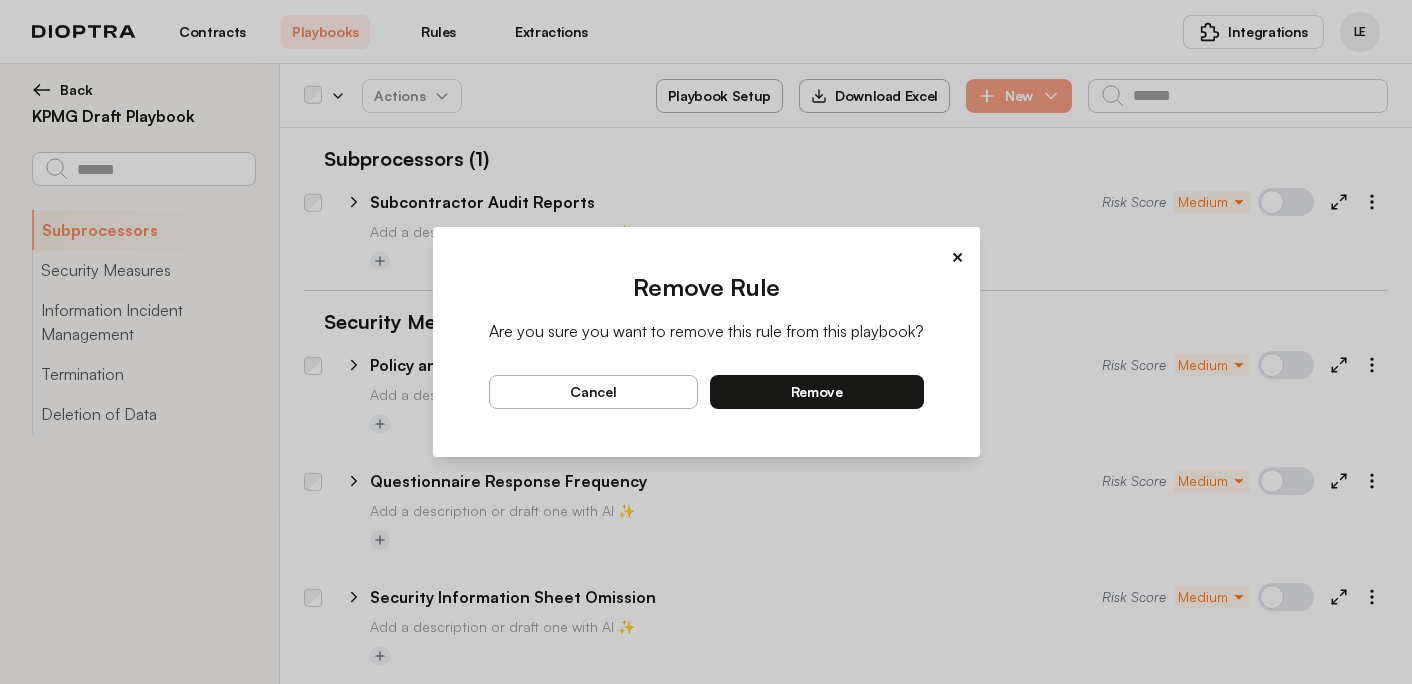 click on "remove" at bounding box center (817, 392) 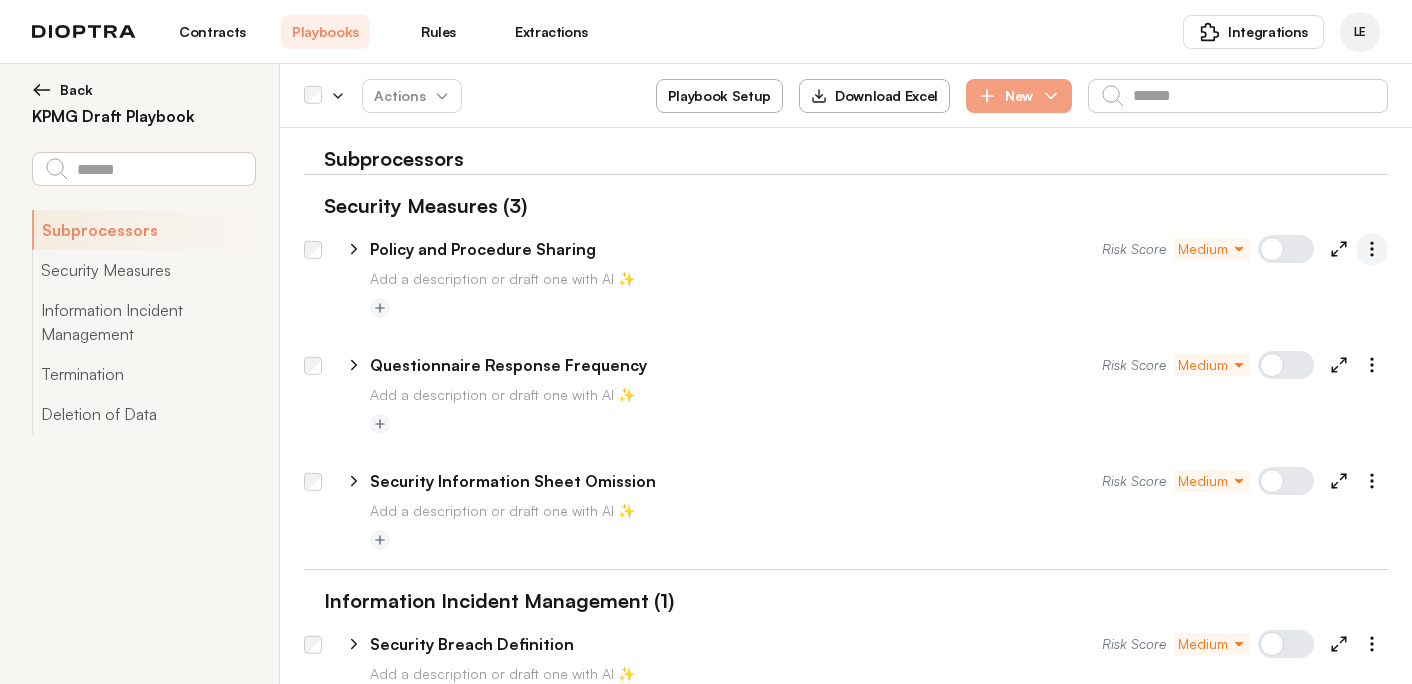 click 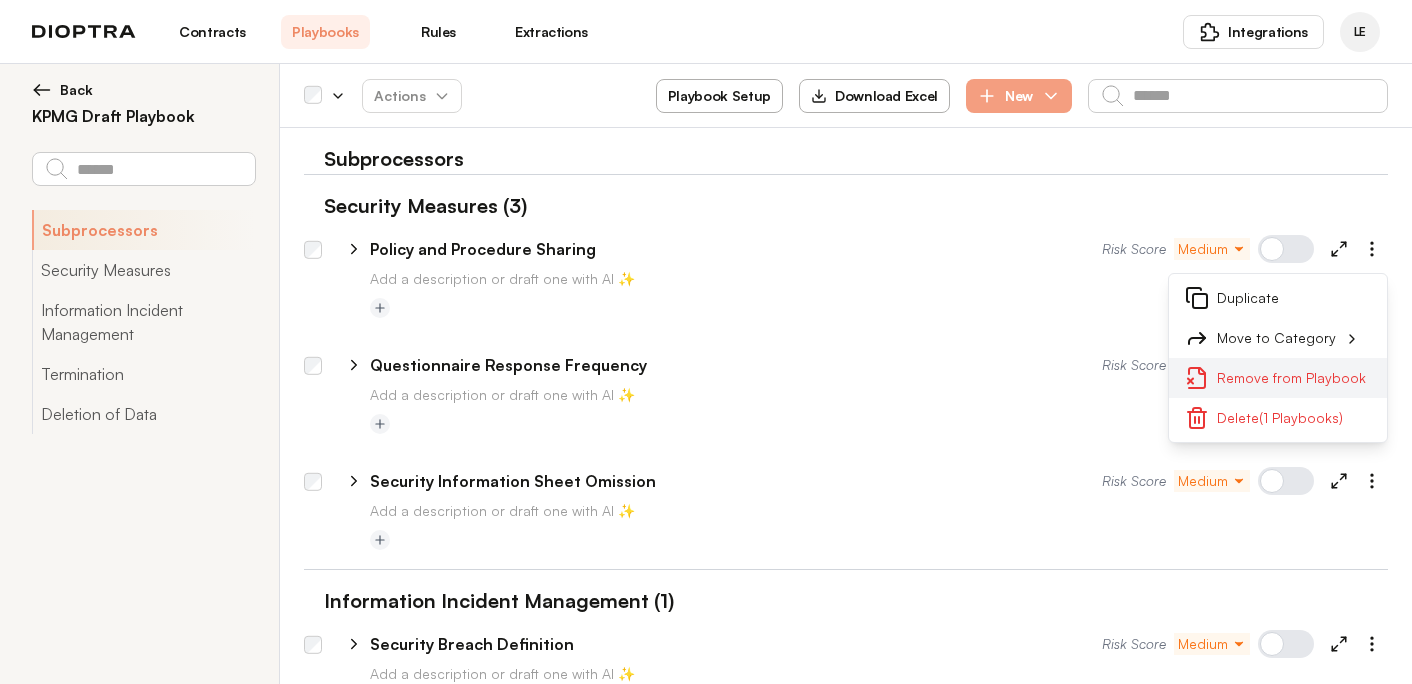 click on "Remove from Playbook" at bounding box center (1278, 378) 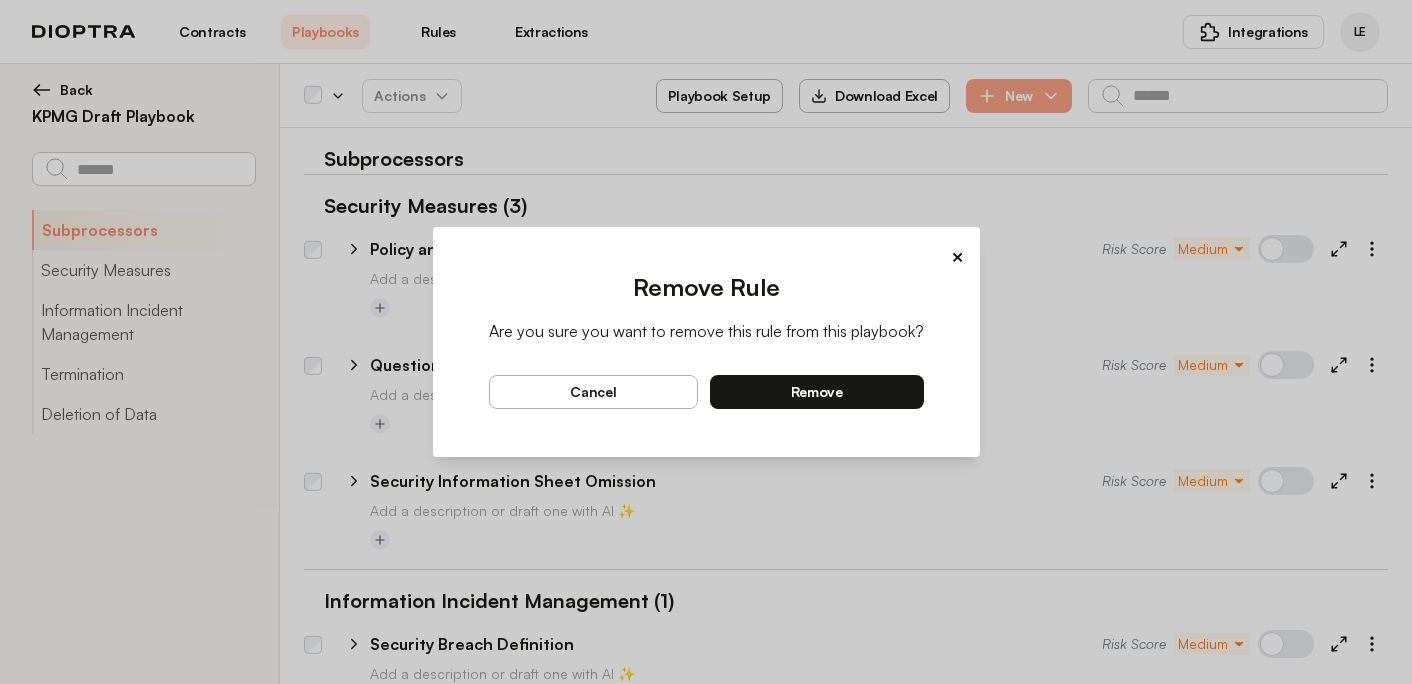 click on "remove" at bounding box center (817, 392) 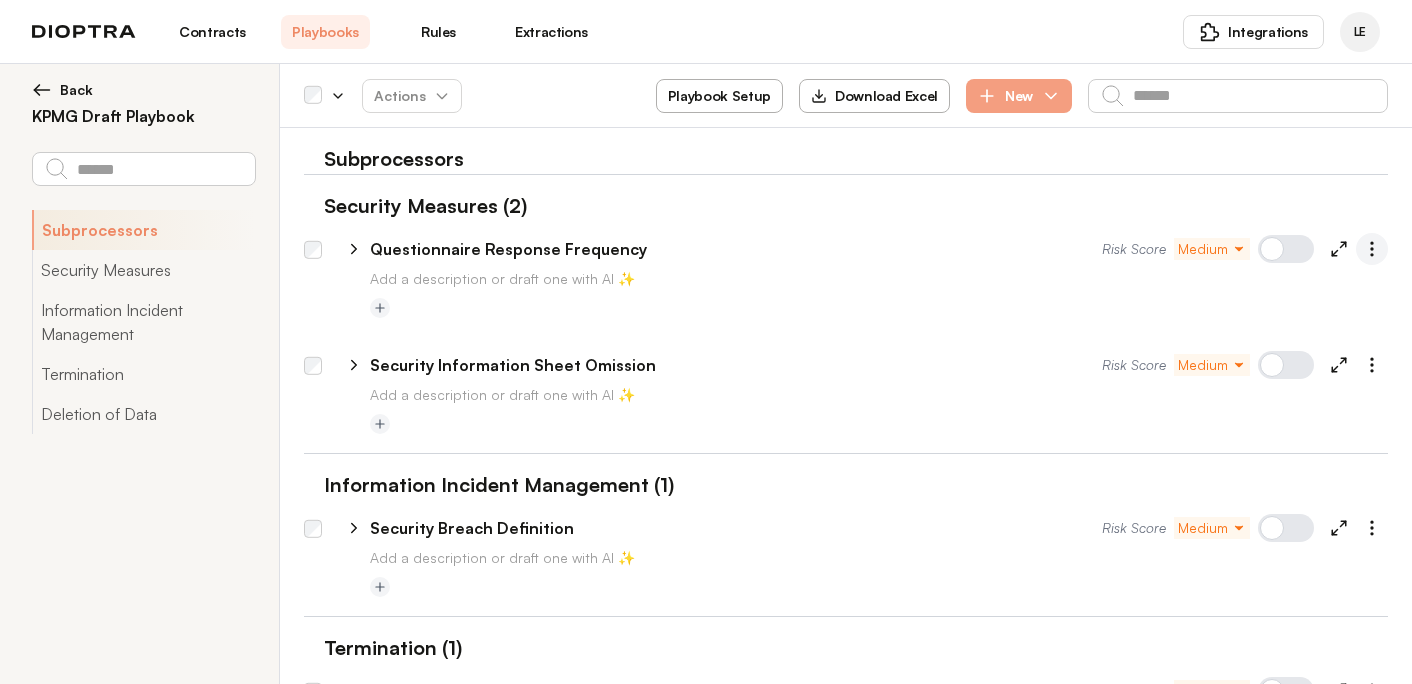 click at bounding box center (1372, 249) 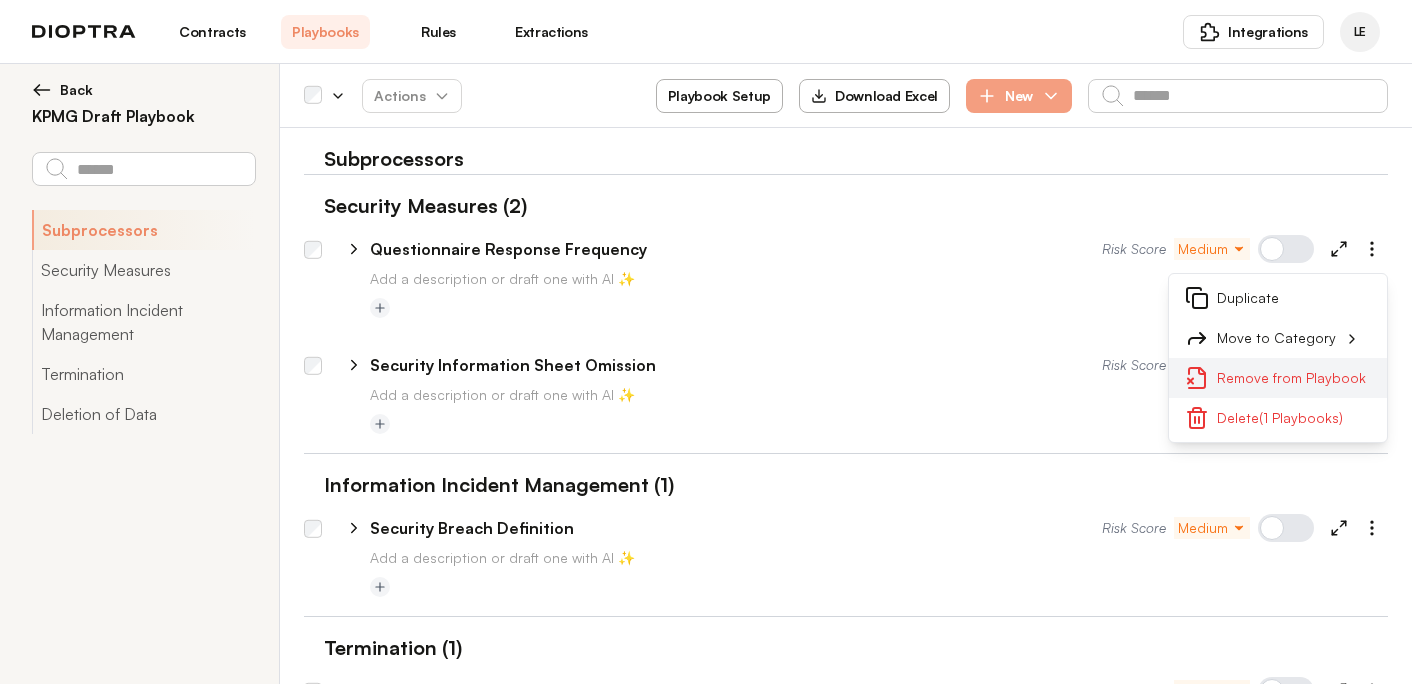 click on "Remove from Playbook" at bounding box center [1278, 378] 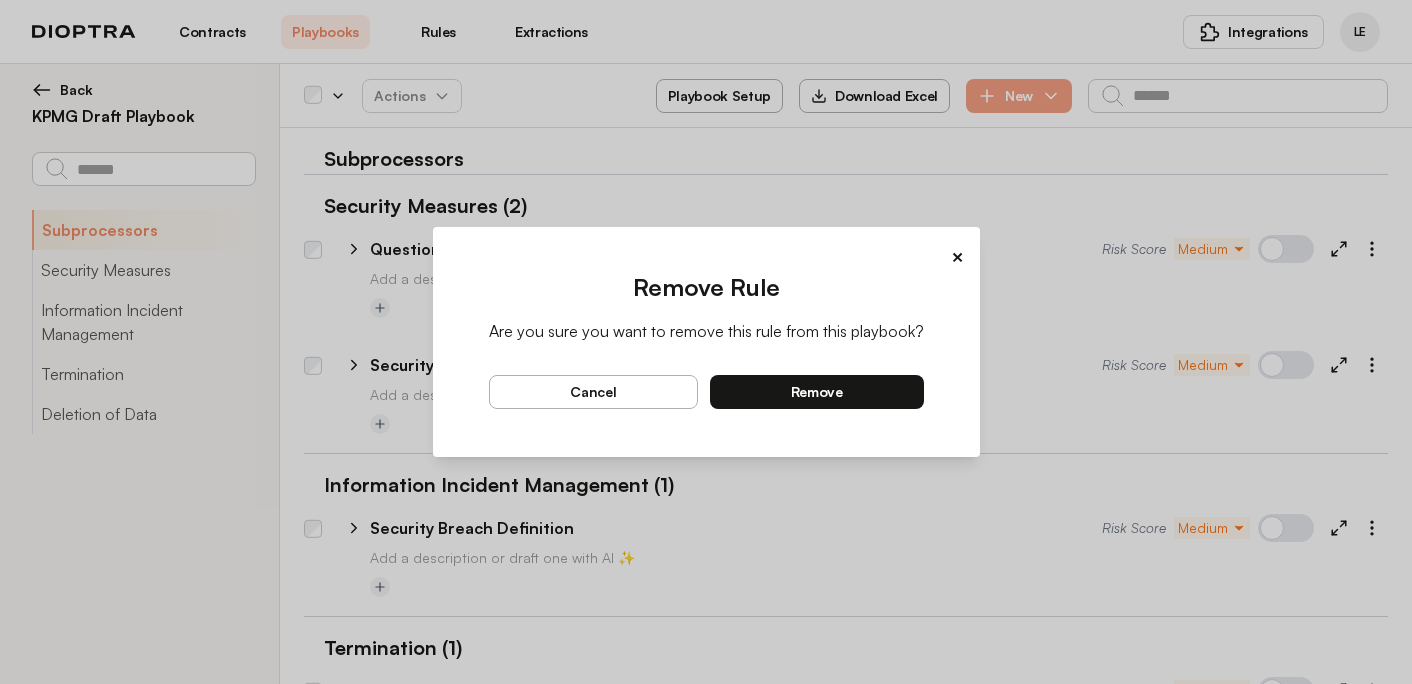 click on "remove" at bounding box center (817, 392) 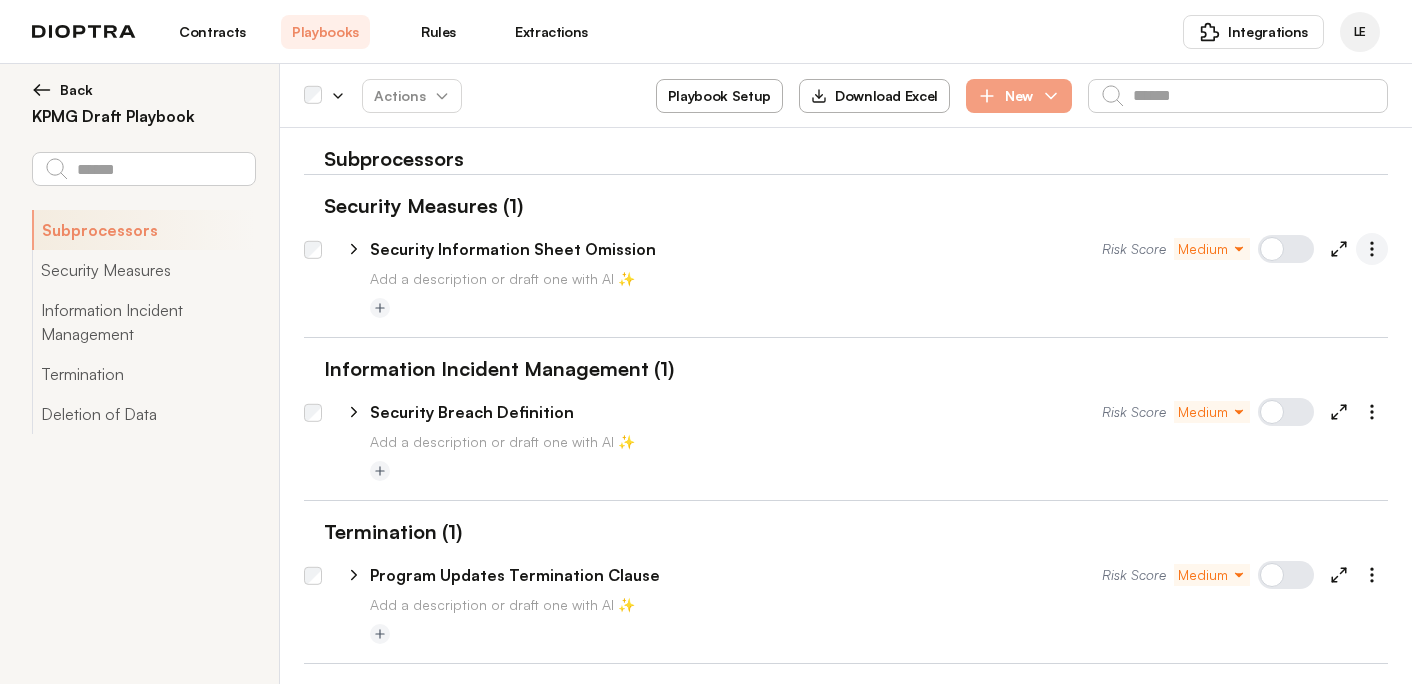 click 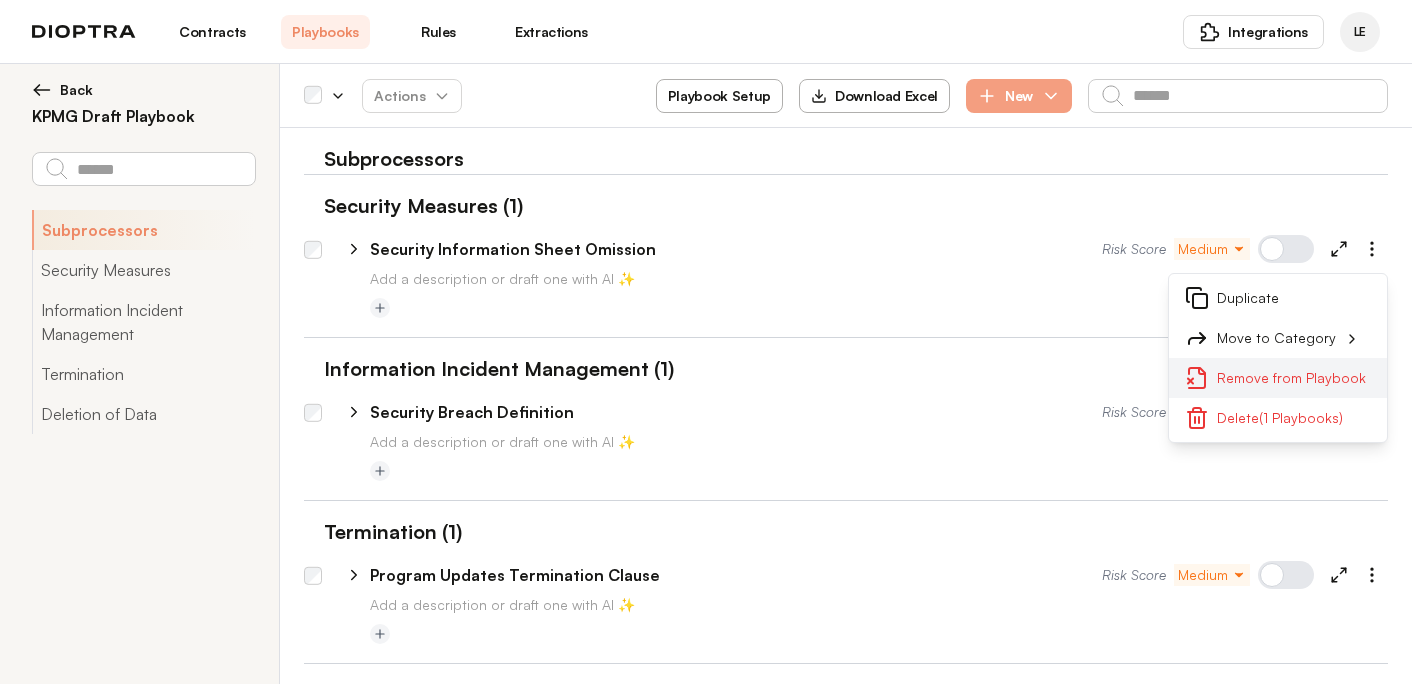 click on "Remove from Playbook" at bounding box center [1278, 378] 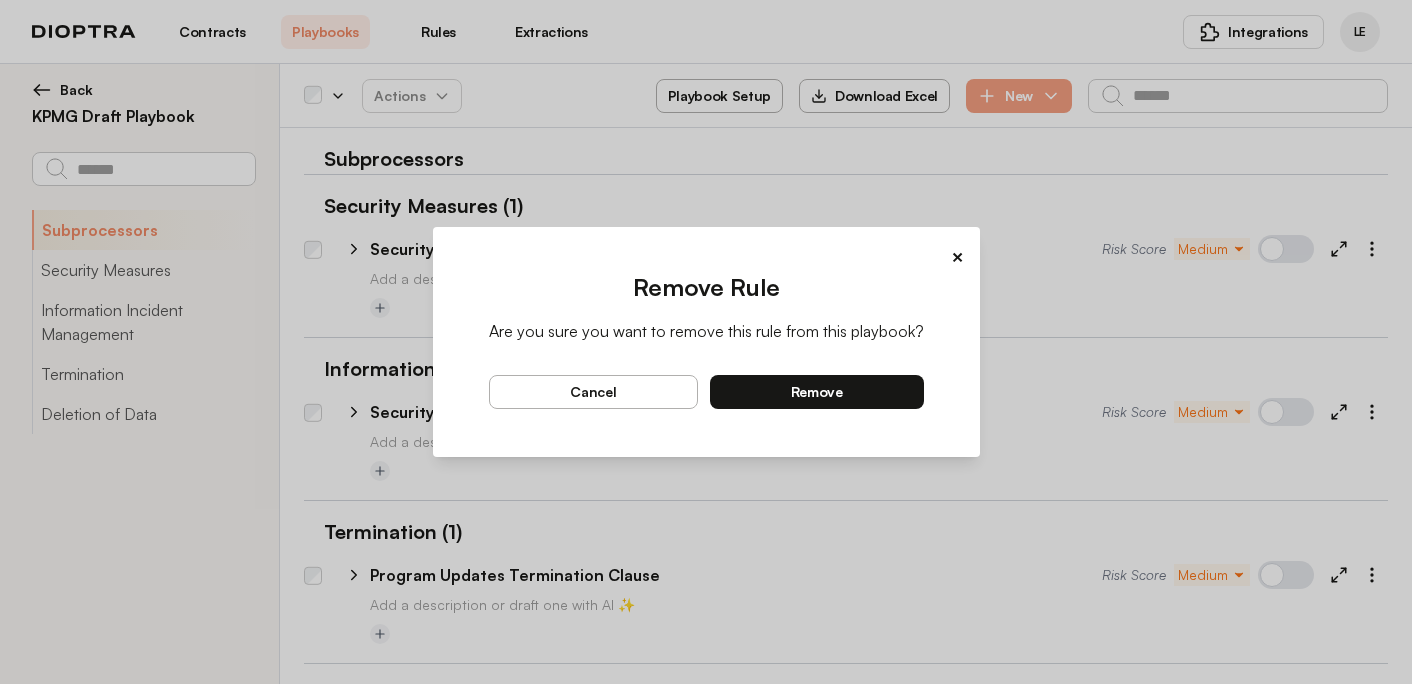 click on "remove" at bounding box center [817, 392] 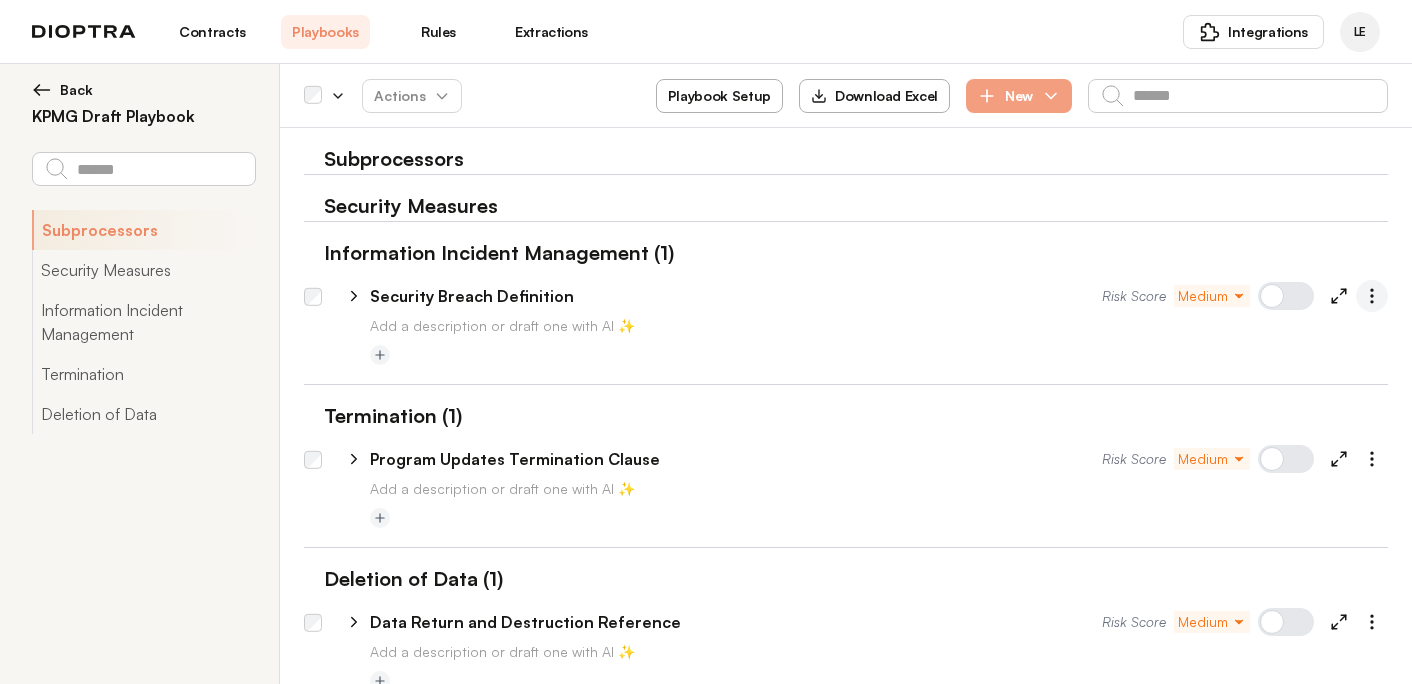 click 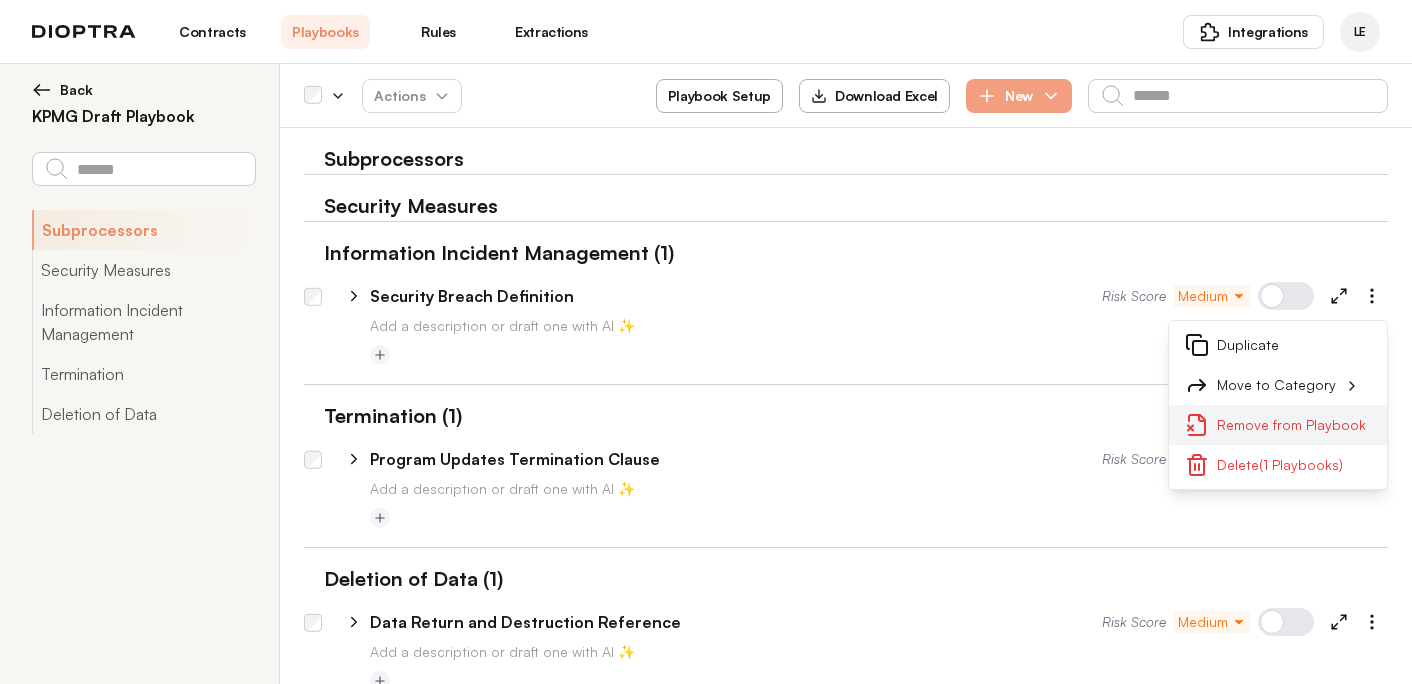 click on "Remove from Playbook" at bounding box center (1278, 425) 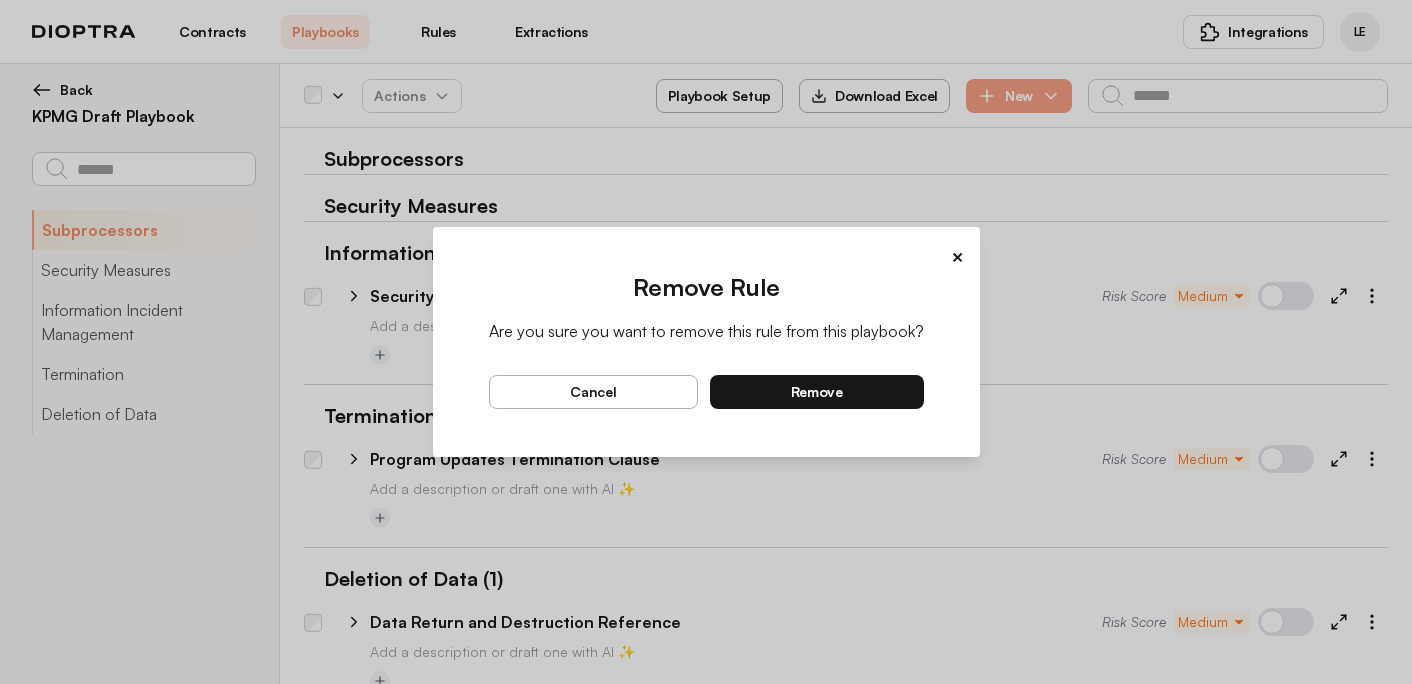 click on "remove" at bounding box center [817, 392] 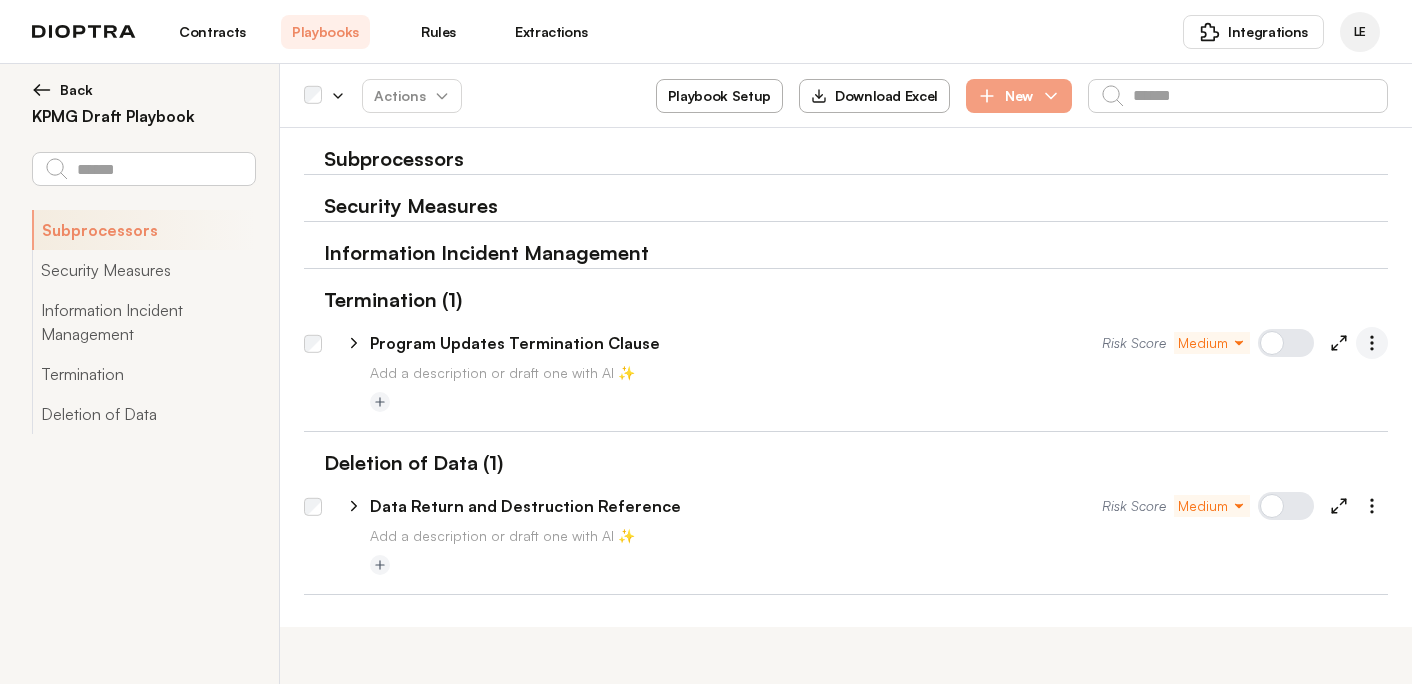 click at bounding box center [1372, 343] 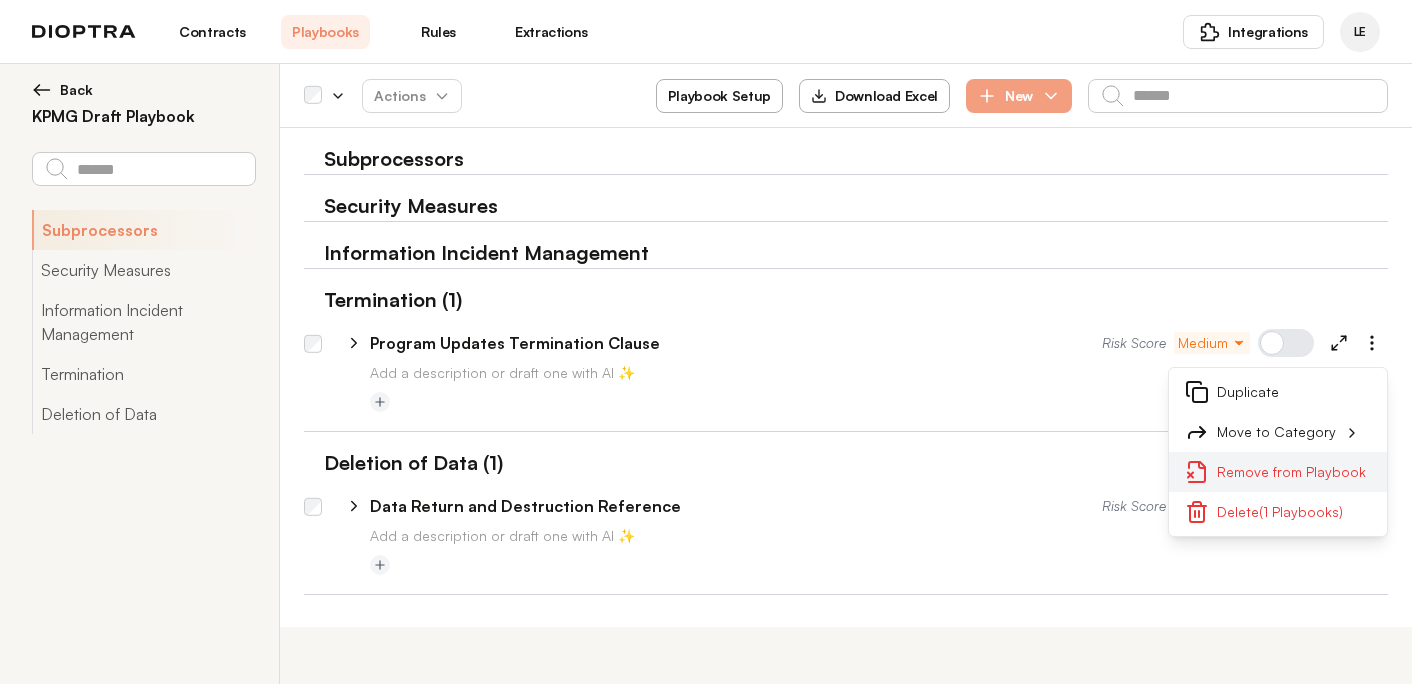 click on "Remove from Playbook" at bounding box center [1278, 472] 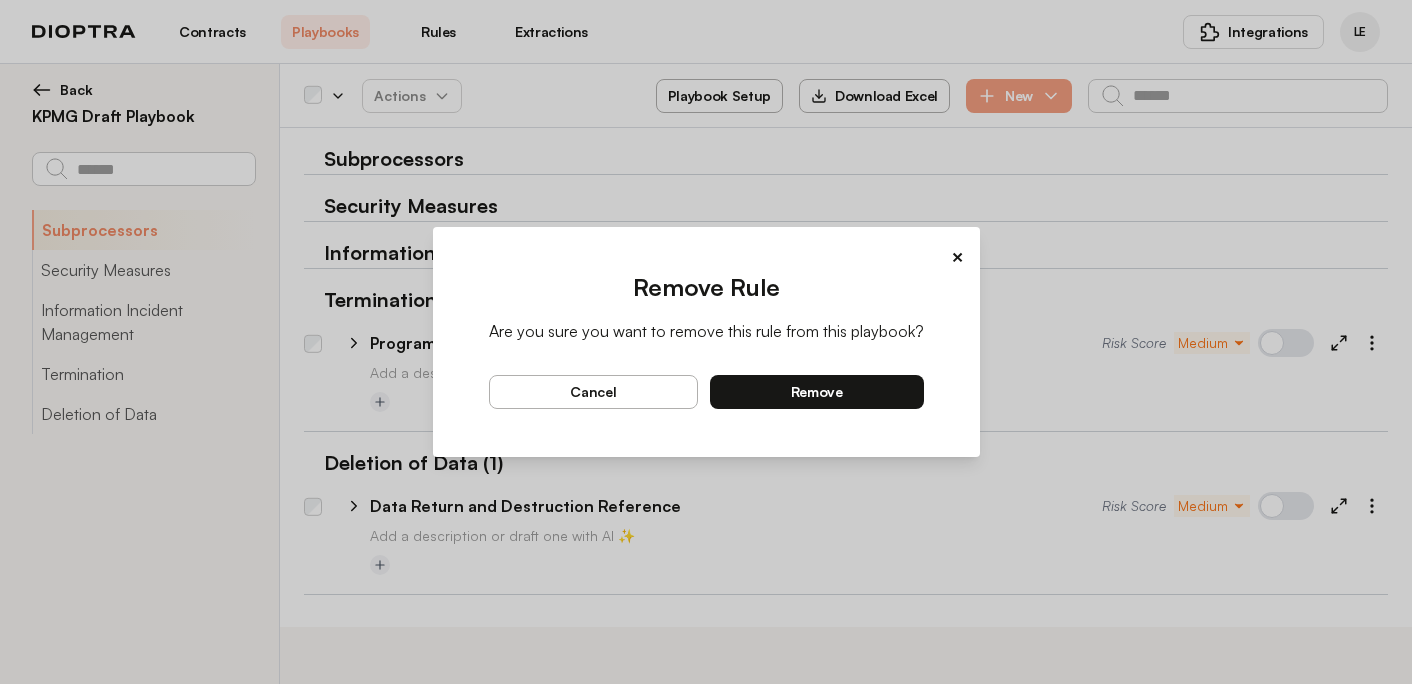 click on "remove" at bounding box center [817, 392] 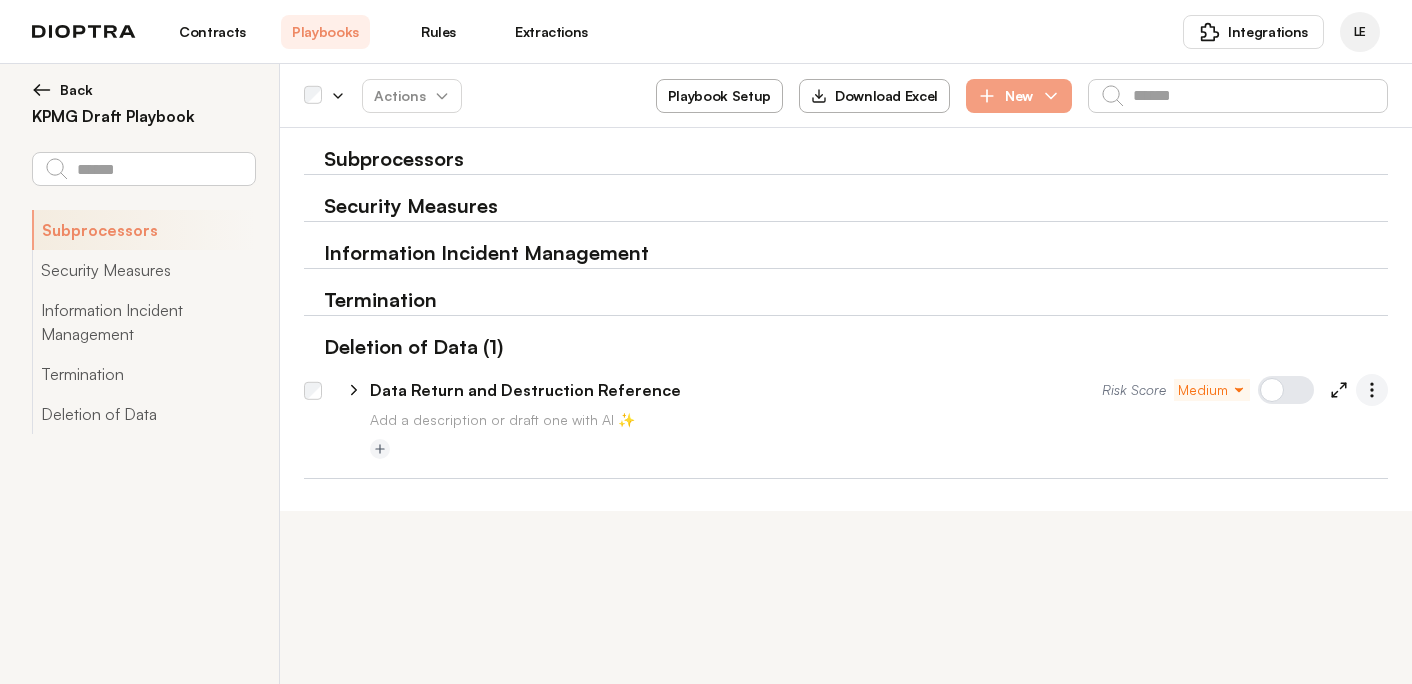 click 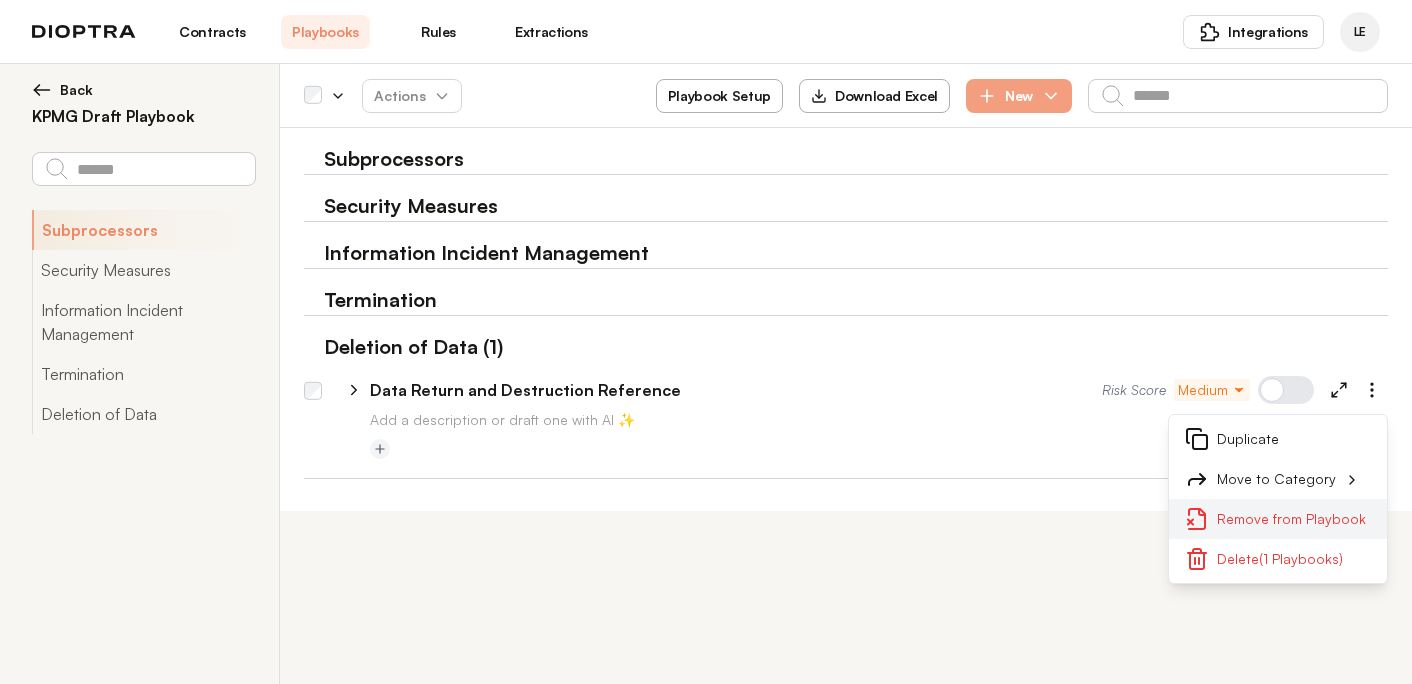 click on "Remove from Playbook" at bounding box center [1278, 519] 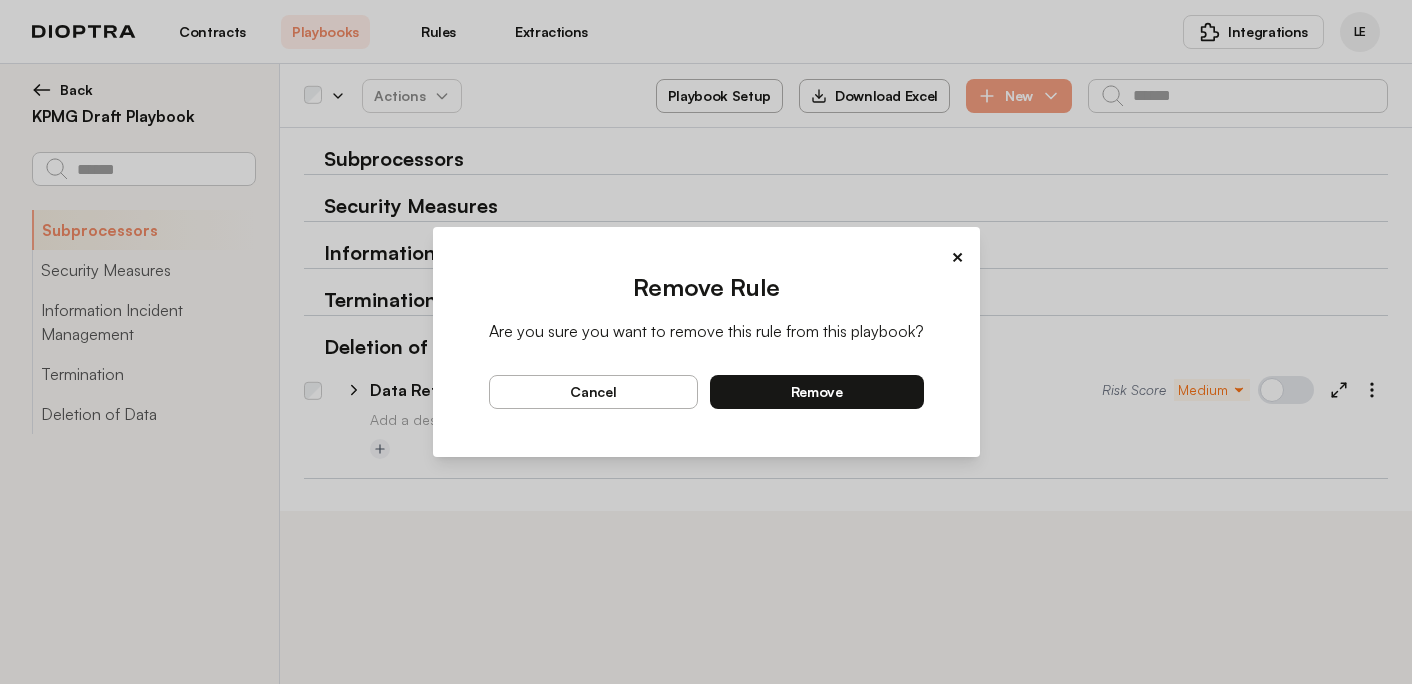 click on "remove" at bounding box center (817, 392) 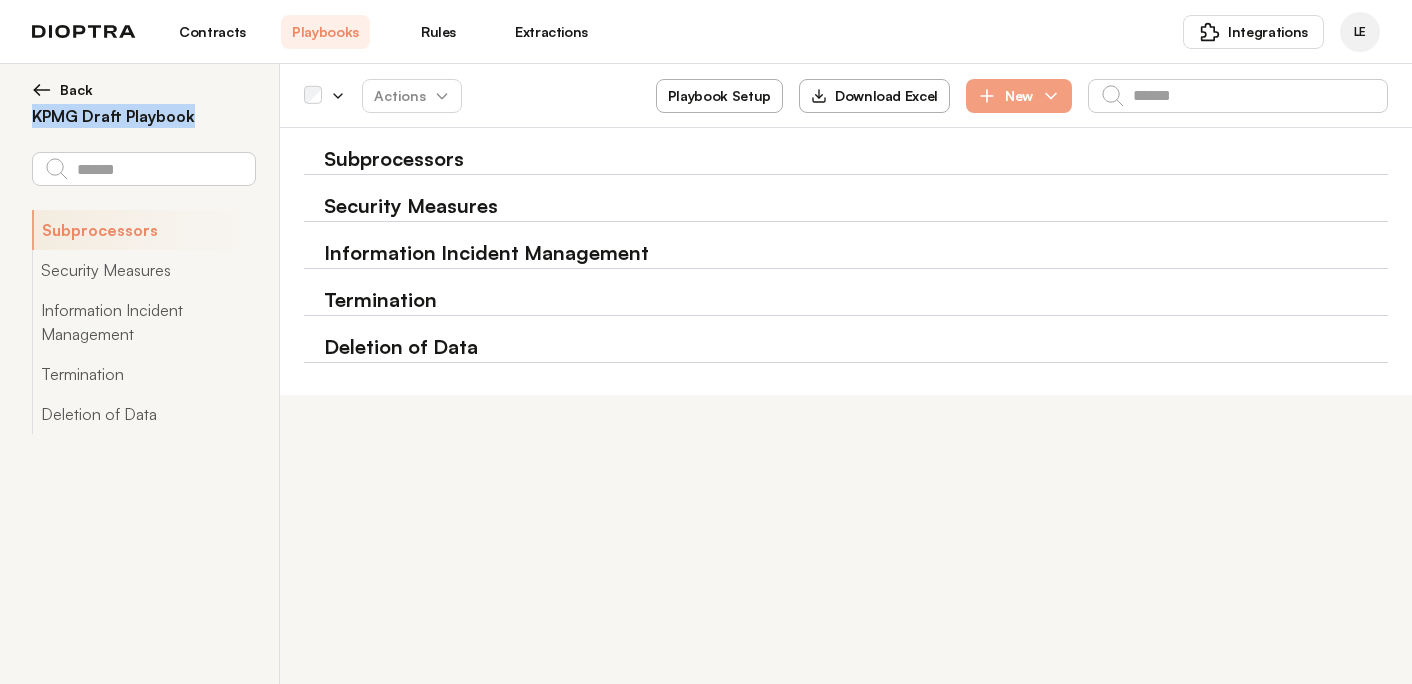 drag, startPoint x: 183, startPoint y: 114, endPoint x: 17, endPoint y: 103, distance: 166.36406 